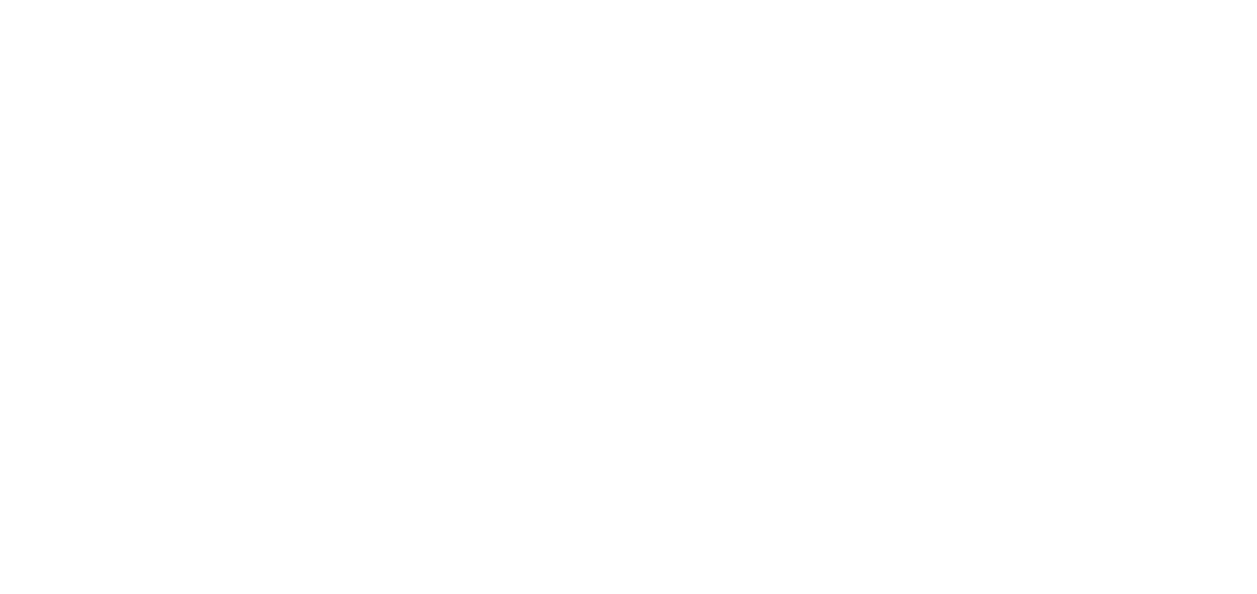 scroll, scrollTop: 0, scrollLeft: 0, axis: both 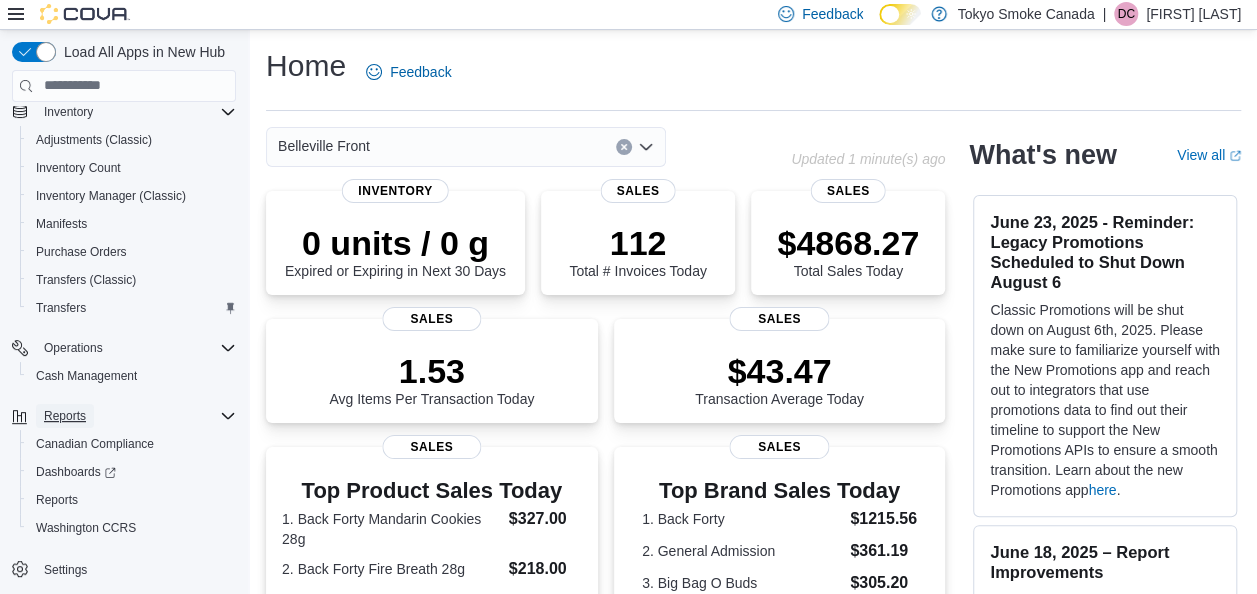 click on "Reports" at bounding box center [65, 416] 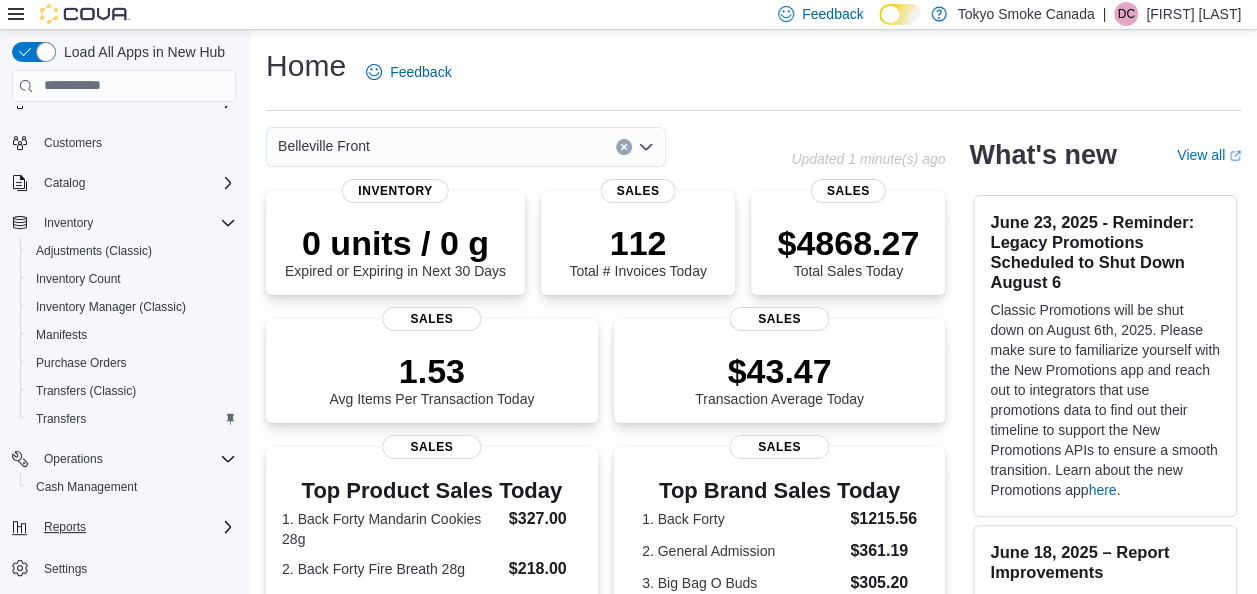 scroll, scrollTop: 94, scrollLeft: 0, axis: vertical 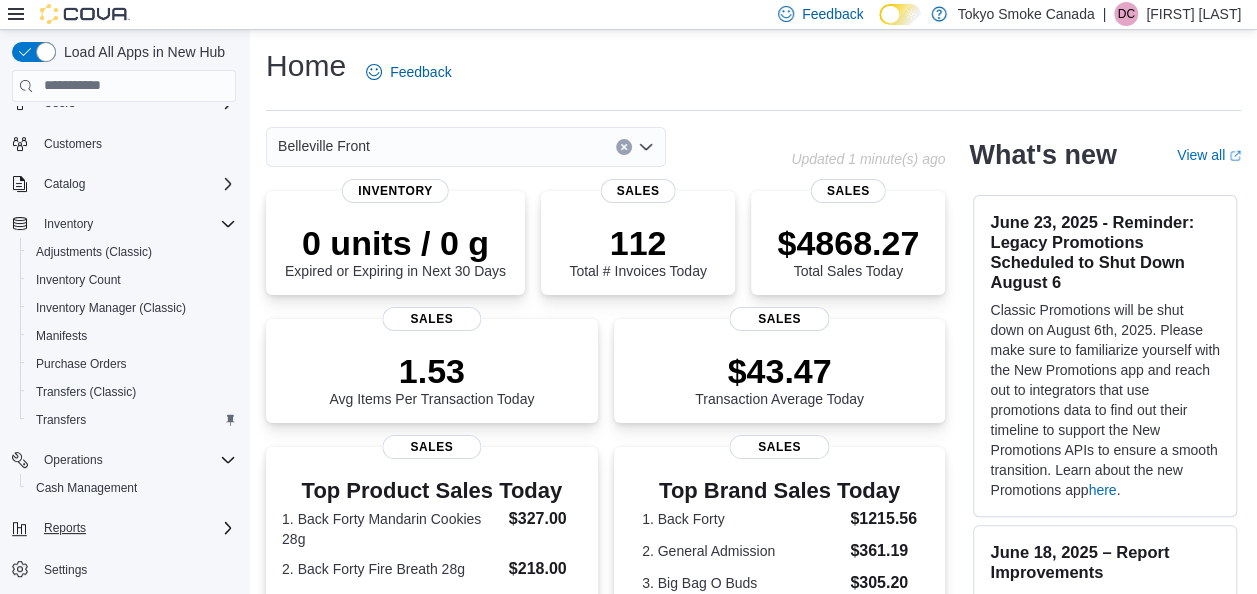 click on "Reports" at bounding box center [136, 528] 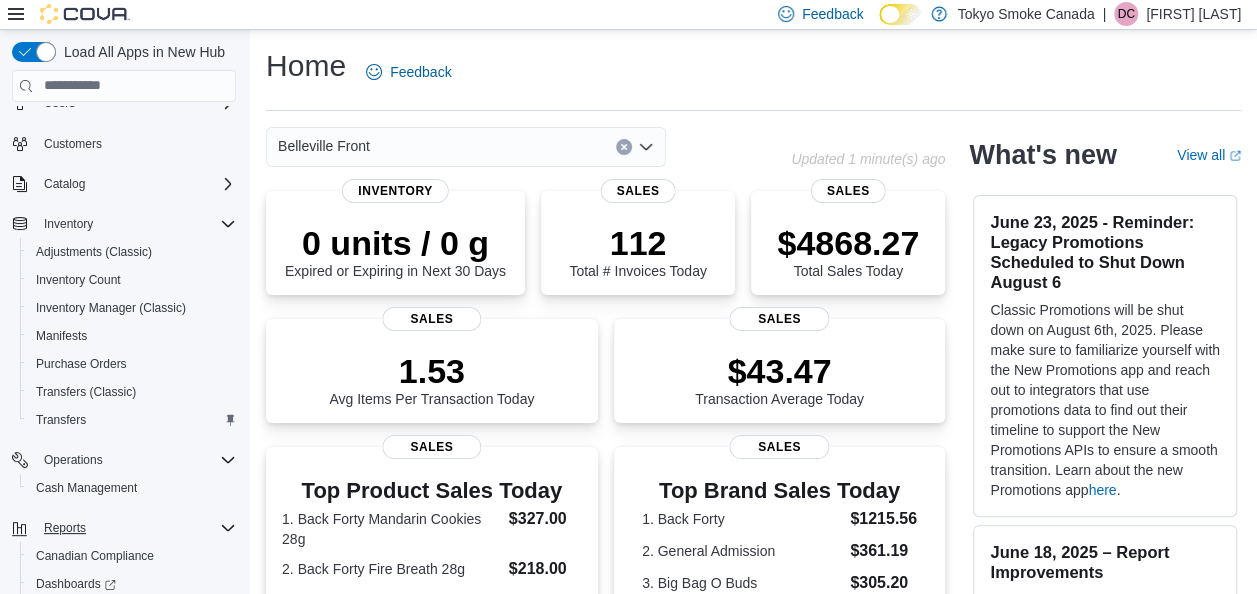 scroll, scrollTop: 206, scrollLeft: 0, axis: vertical 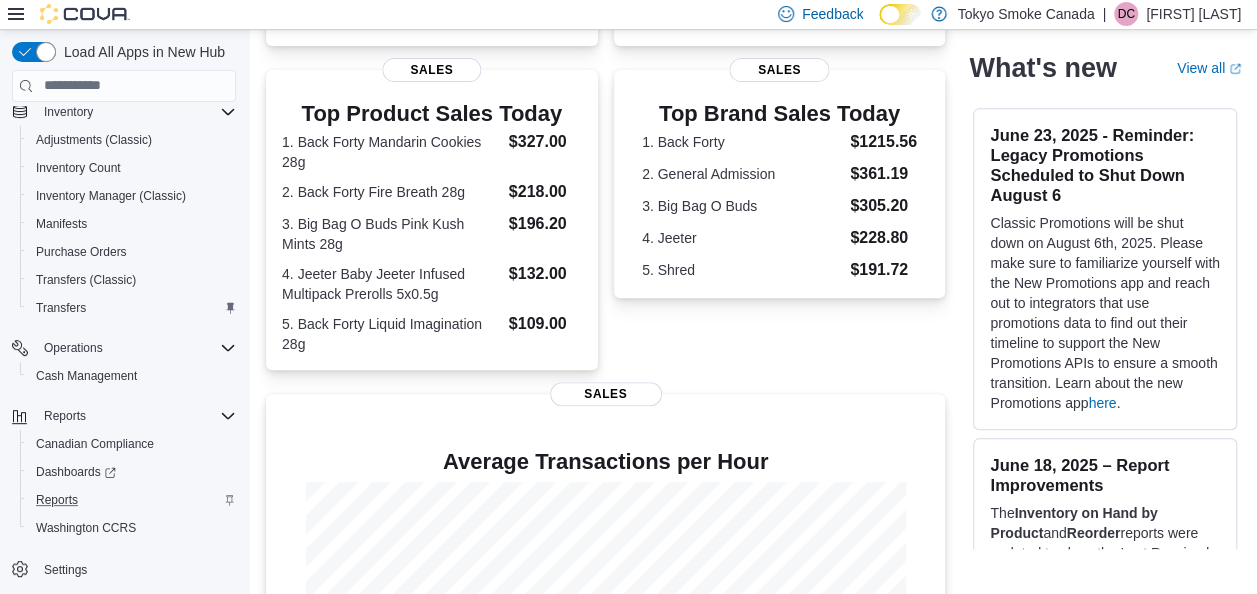 click on "Reports" at bounding box center [132, 500] 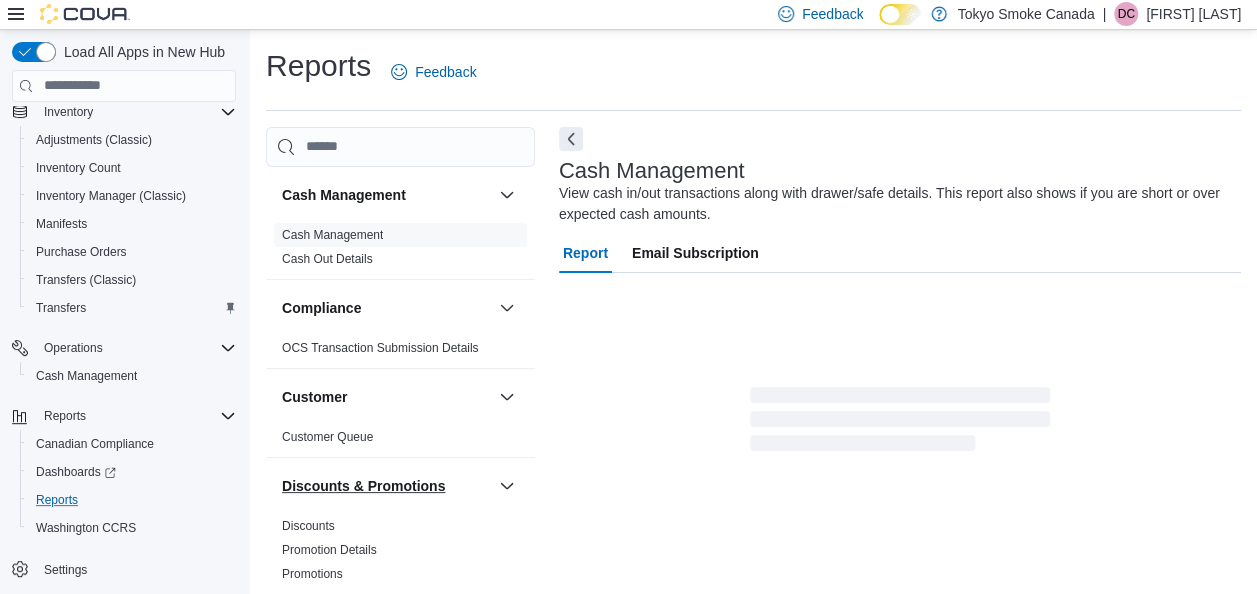 scroll, scrollTop: 362, scrollLeft: 0, axis: vertical 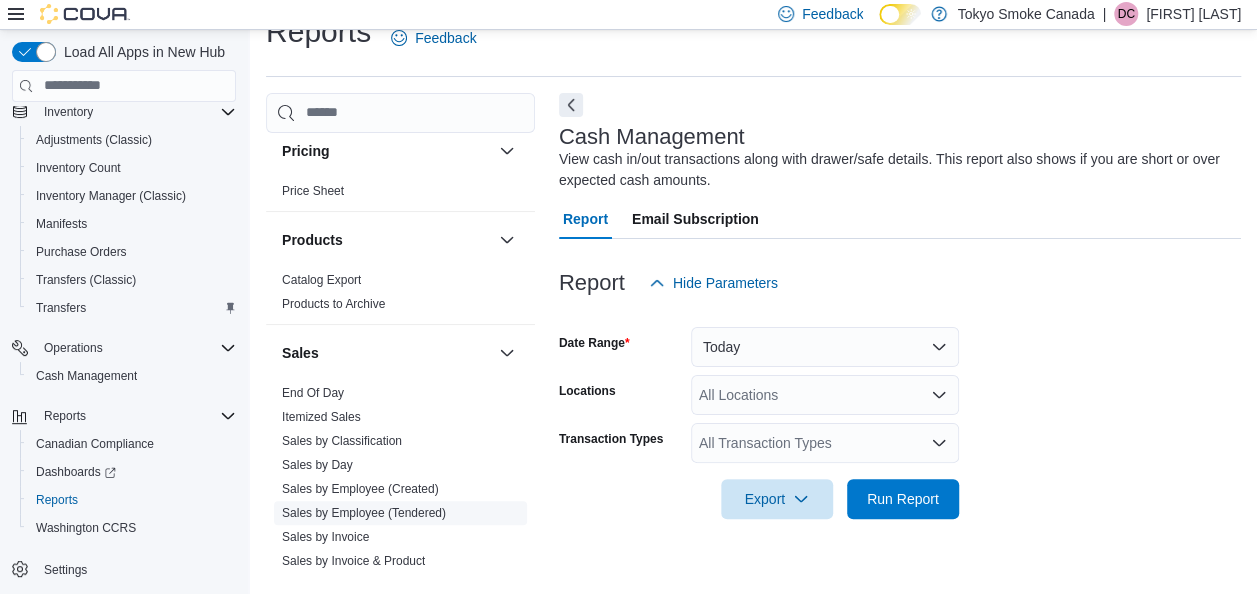 click on "Sales by Employee (Tendered)" at bounding box center [364, 513] 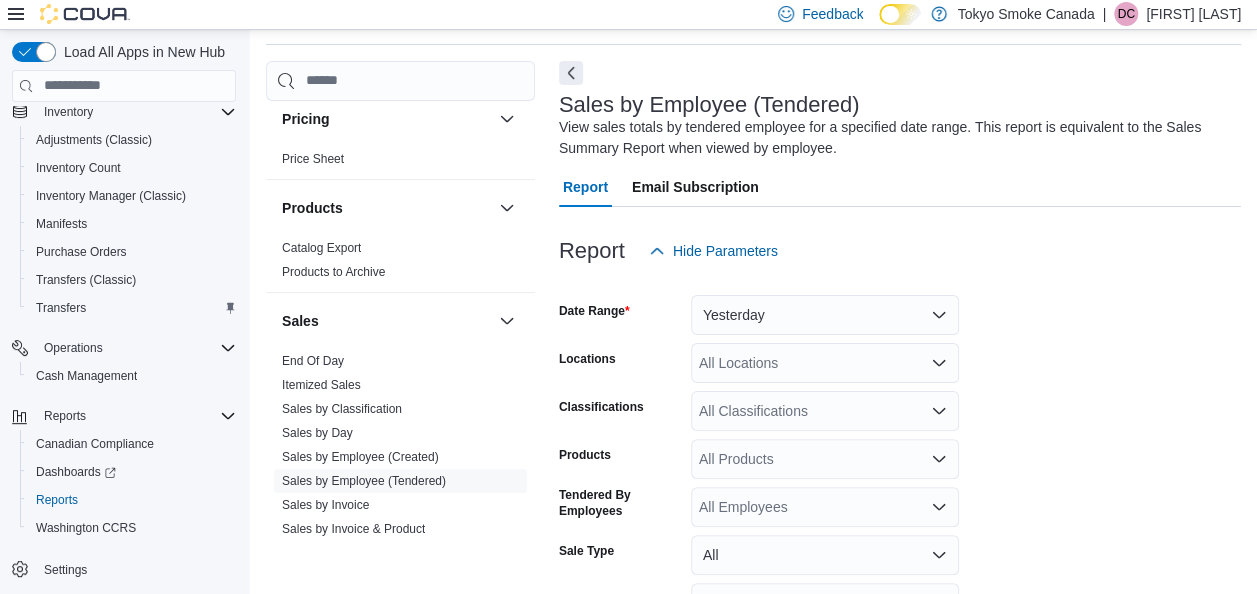 scroll, scrollTop: 67, scrollLeft: 0, axis: vertical 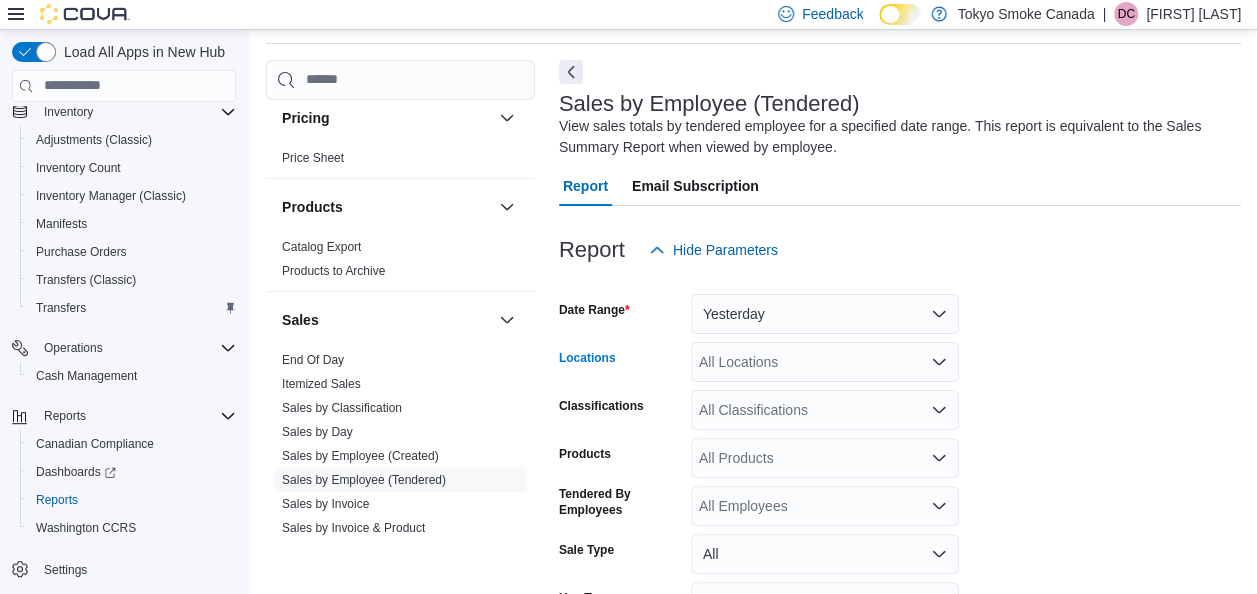 click on "All Locations" at bounding box center (825, 362) 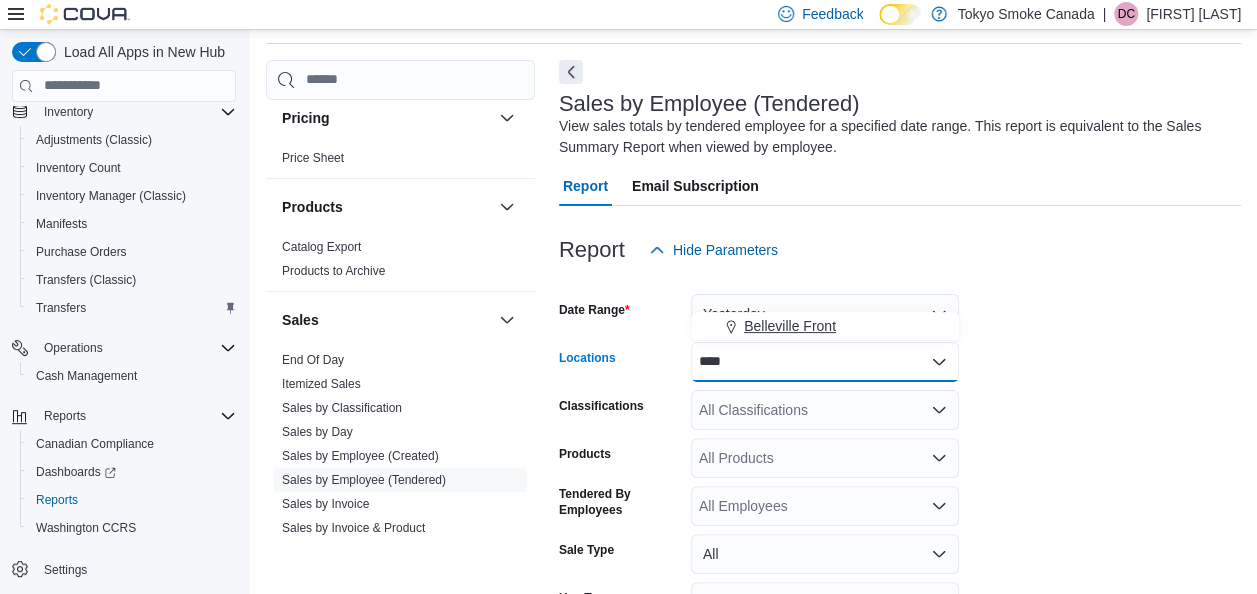 type on "****" 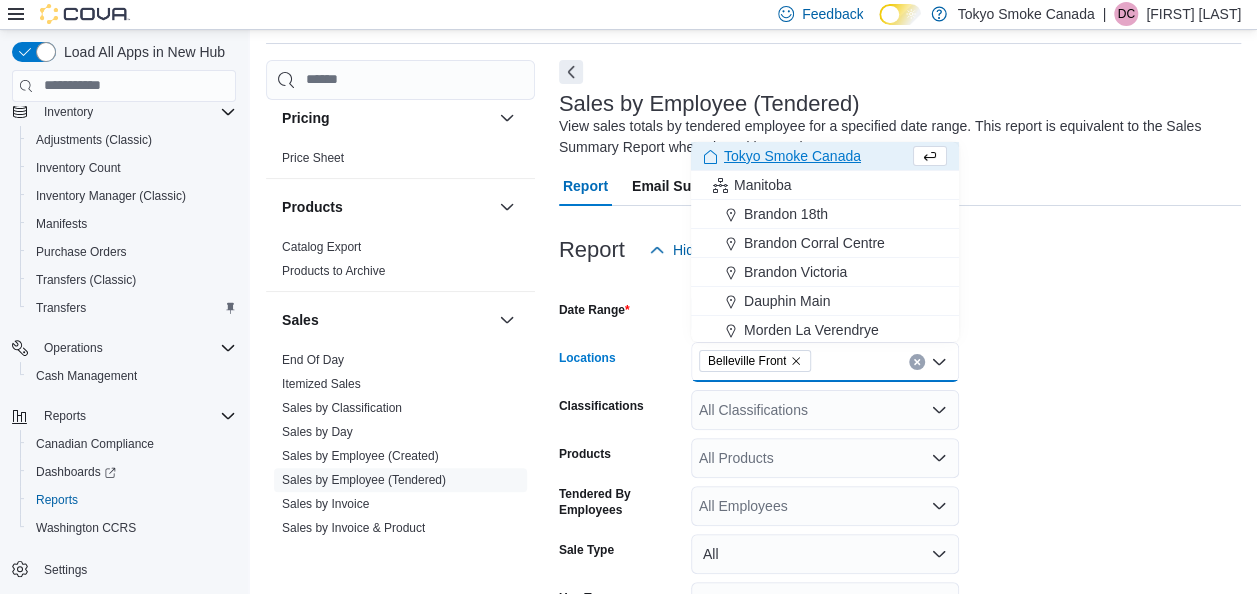 click on "Date Range Yesterday Locations [CITY] Front Combo box. Selected. [CITY] Front. Press Backspace to delete [CITY] Front. Combo box input. All Locations. Type some text or, to display a list of choices, press Down Arrow. To exit the list of choices, press Escape. Classifications All Classifications Products All Products Tendered By Employees All Employees Sale Type All Use Type All Is Delivery All Export  Run Report" at bounding box center (900, 498) 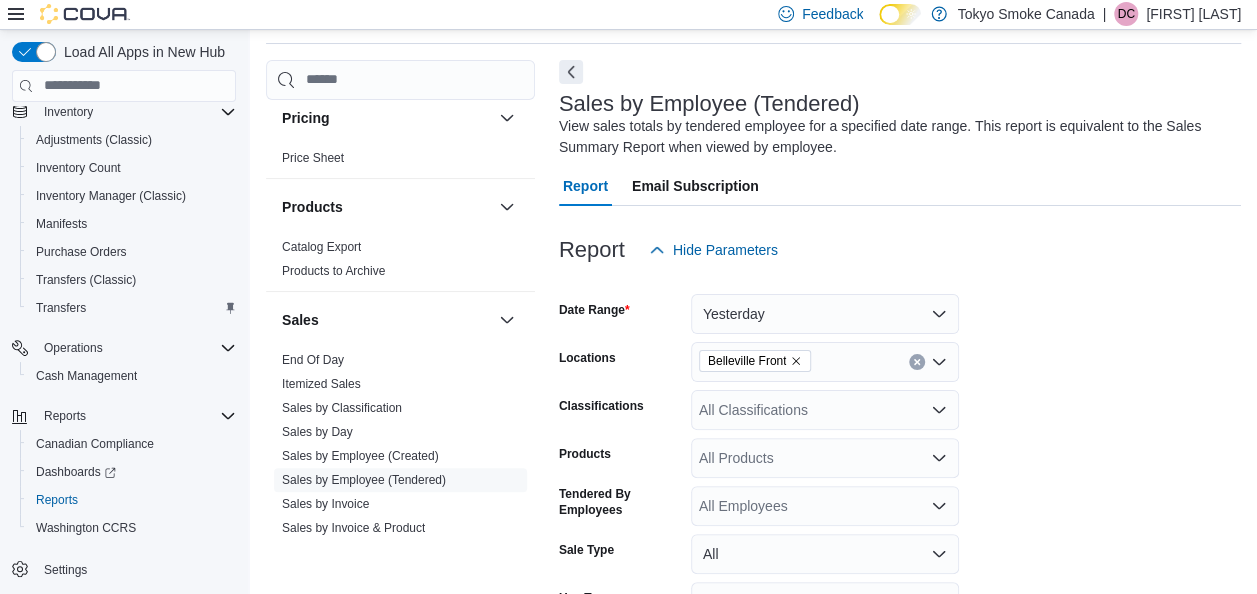 scroll, scrollTop: 238, scrollLeft: 0, axis: vertical 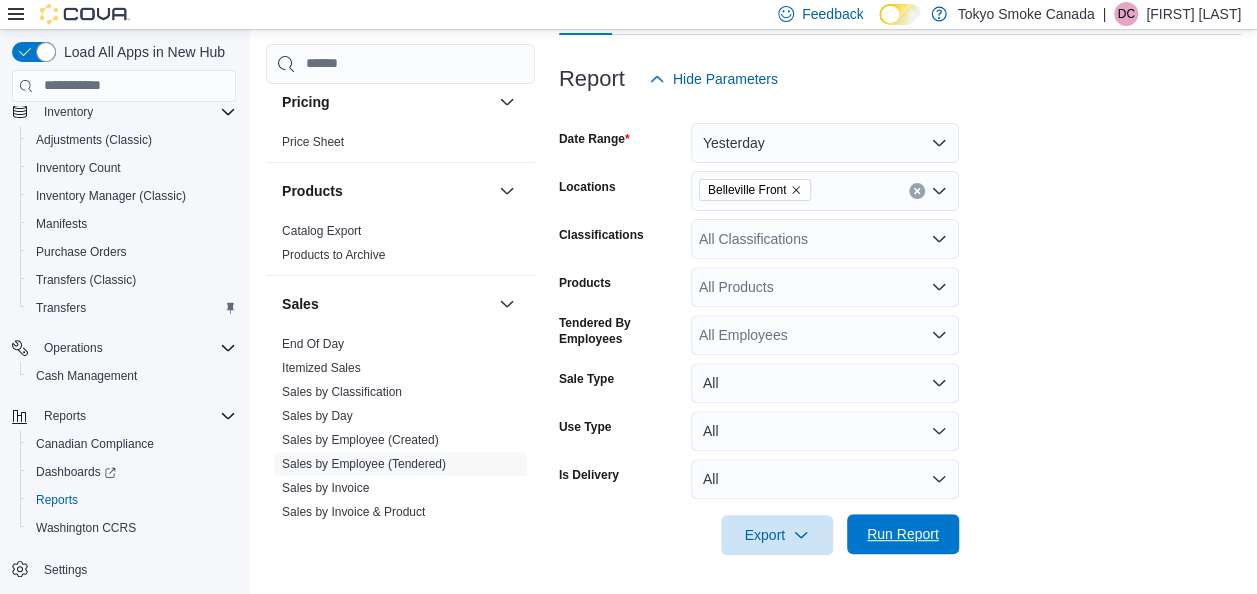 click on "Run Report" at bounding box center (903, 534) 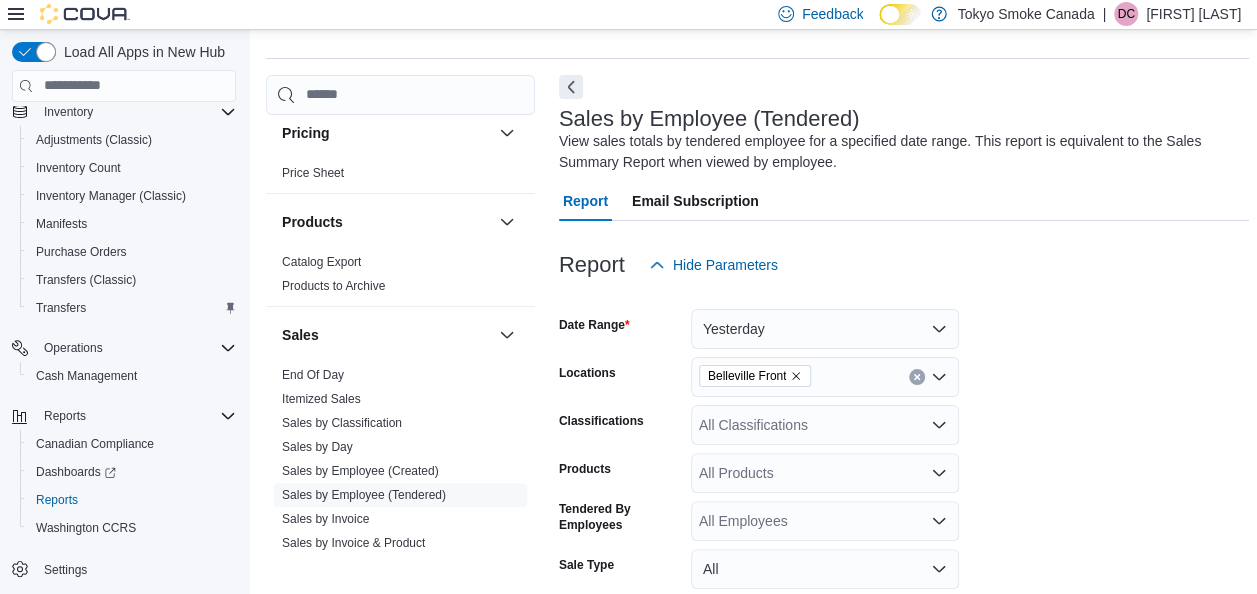 scroll, scrollTop: 0, scrollLeft: 0, axis: both 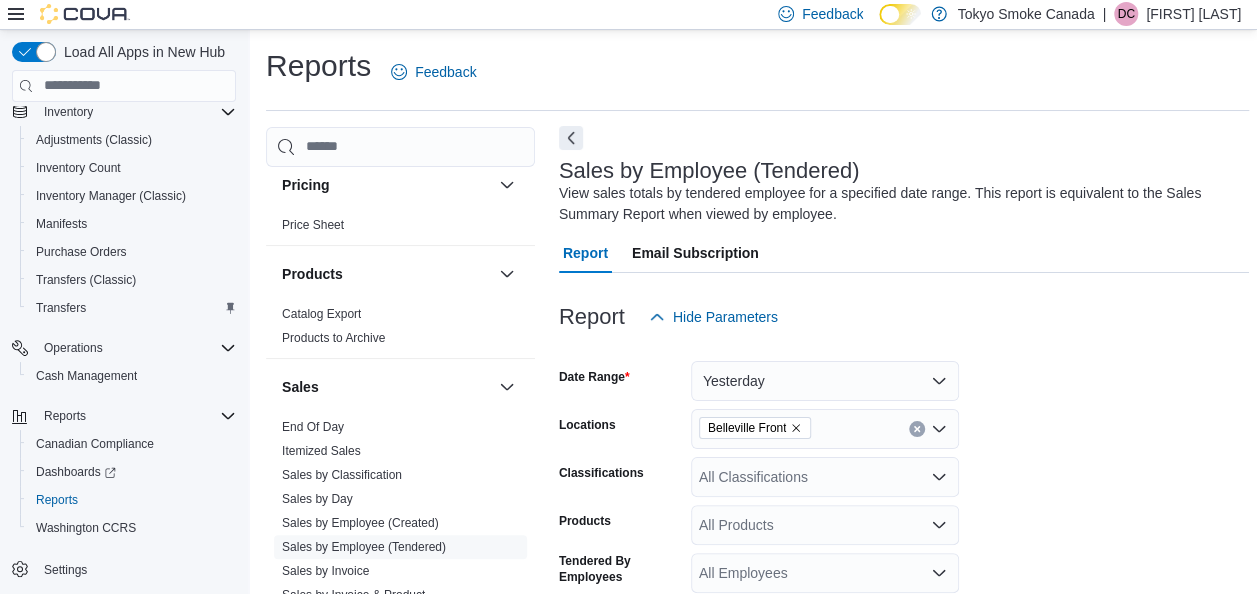 click at bounding box center (571, 138) 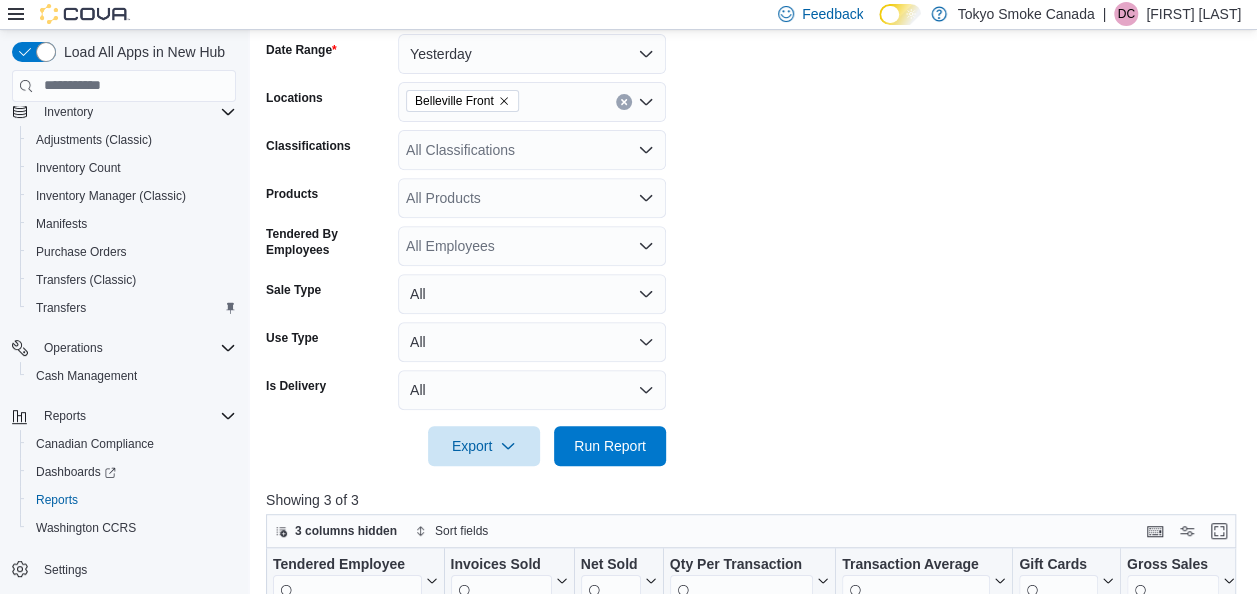 scroll, scrollTop: 290, scrollLeft: 0, axis: vertical 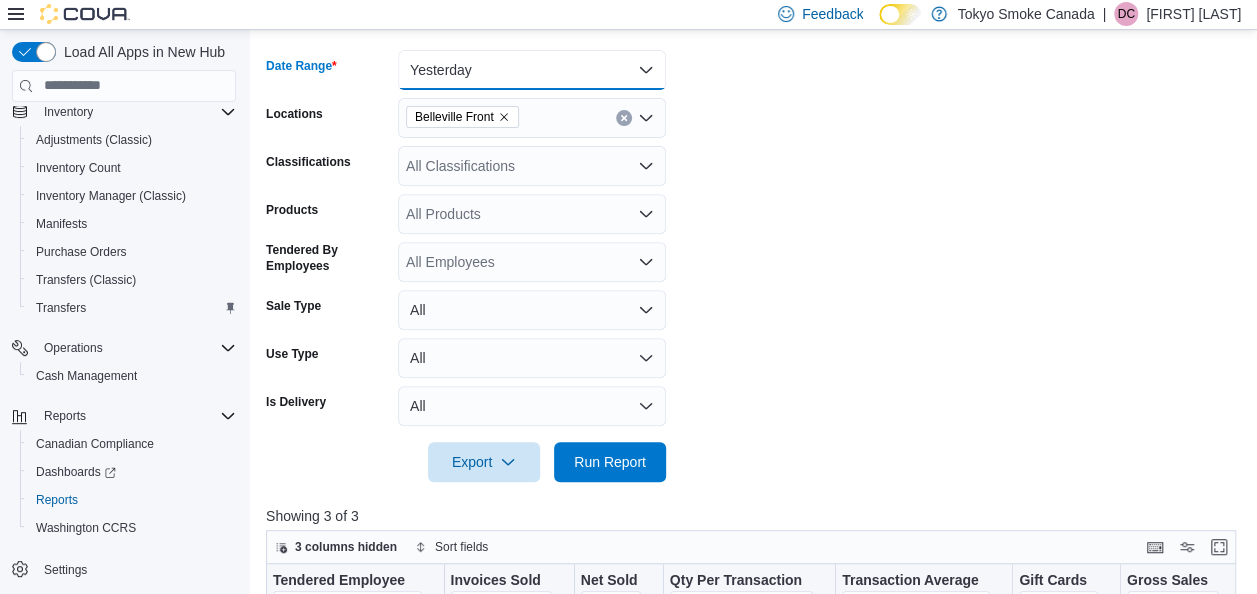 click on "Yesterday" at bounding box center (532, 70) 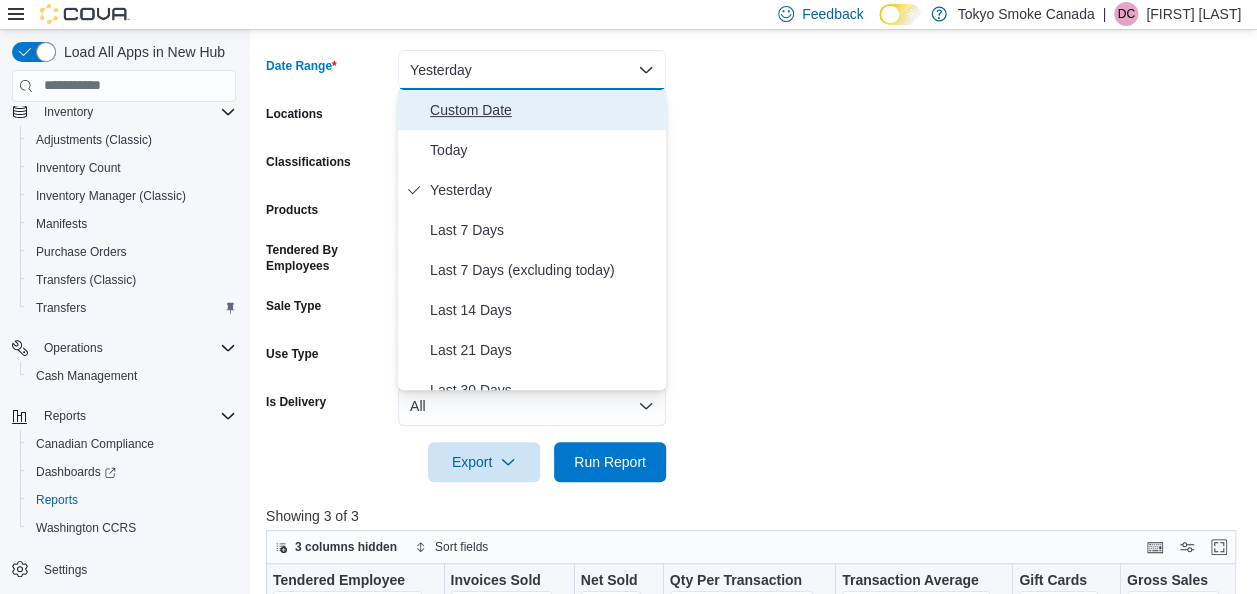click on "Custom Date" at bounding box center [532, 110] 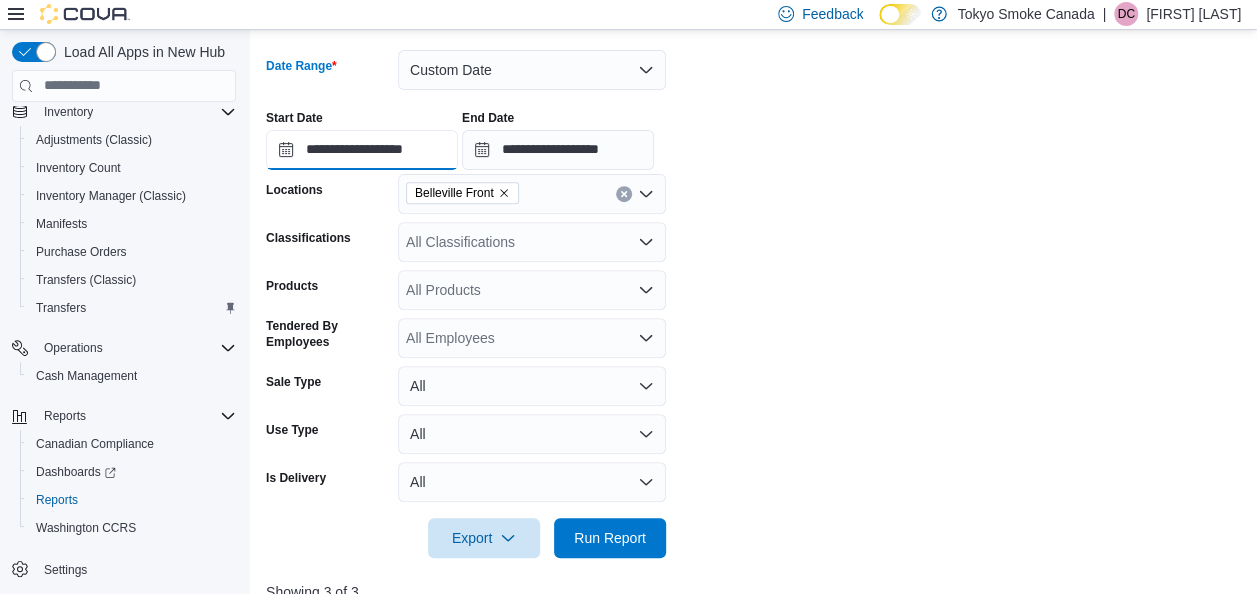 click on "**********" at bounding box center [362, 150] 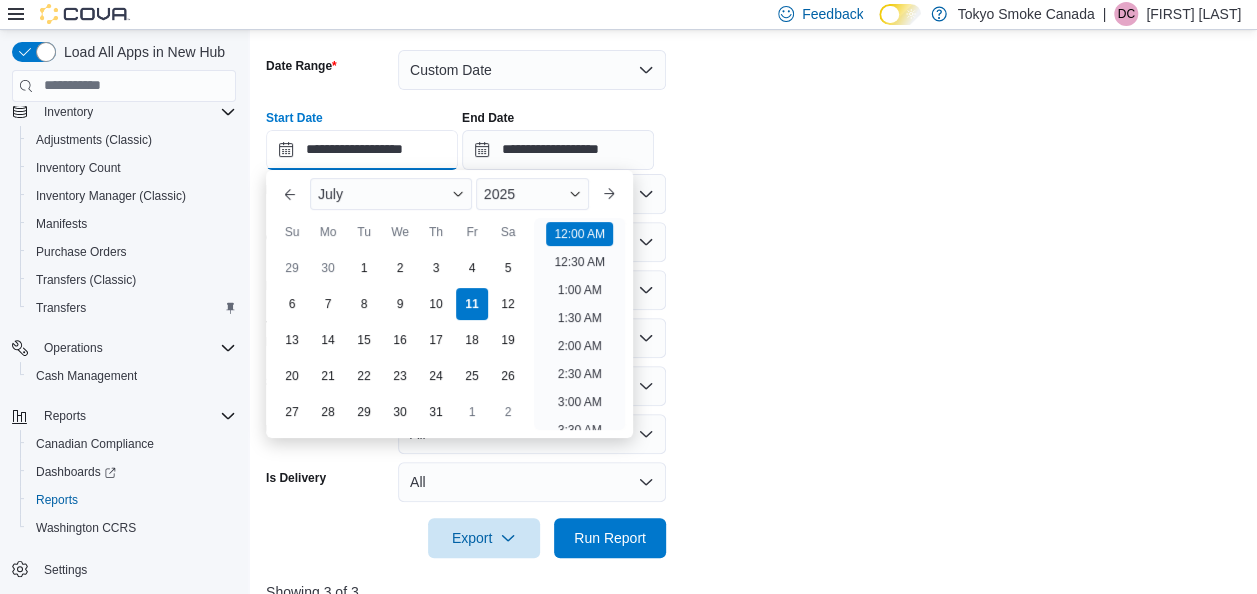 scroll, scrollTop: 62, scrollLeft: 0, axis: vertical 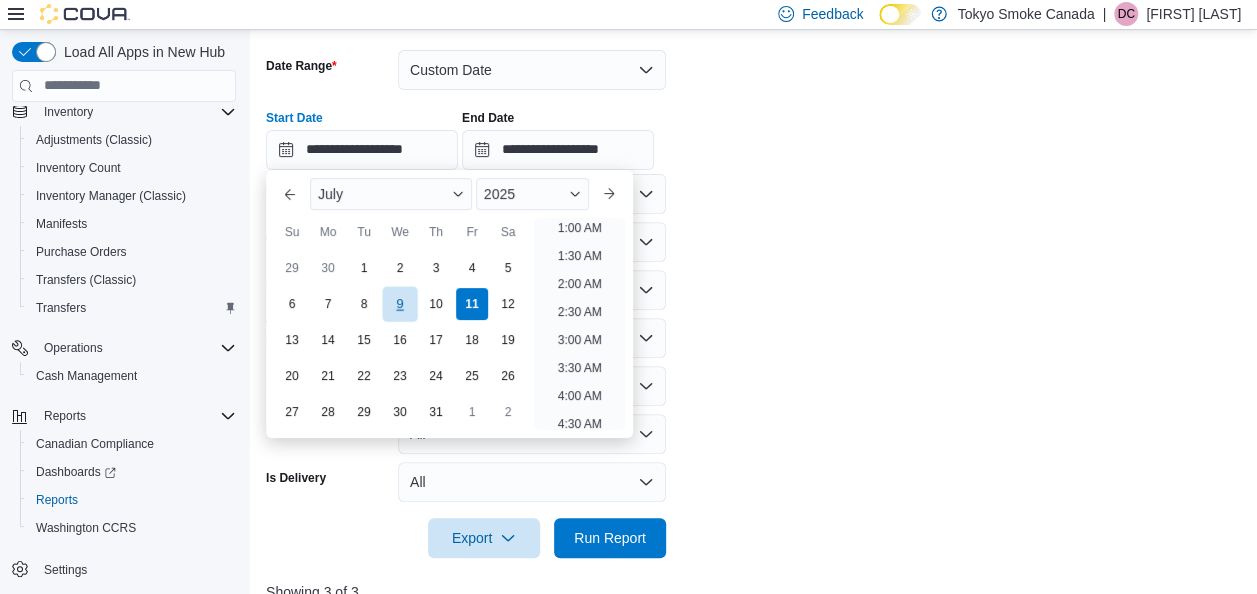 click on "9" at bounding box center [399, 303] 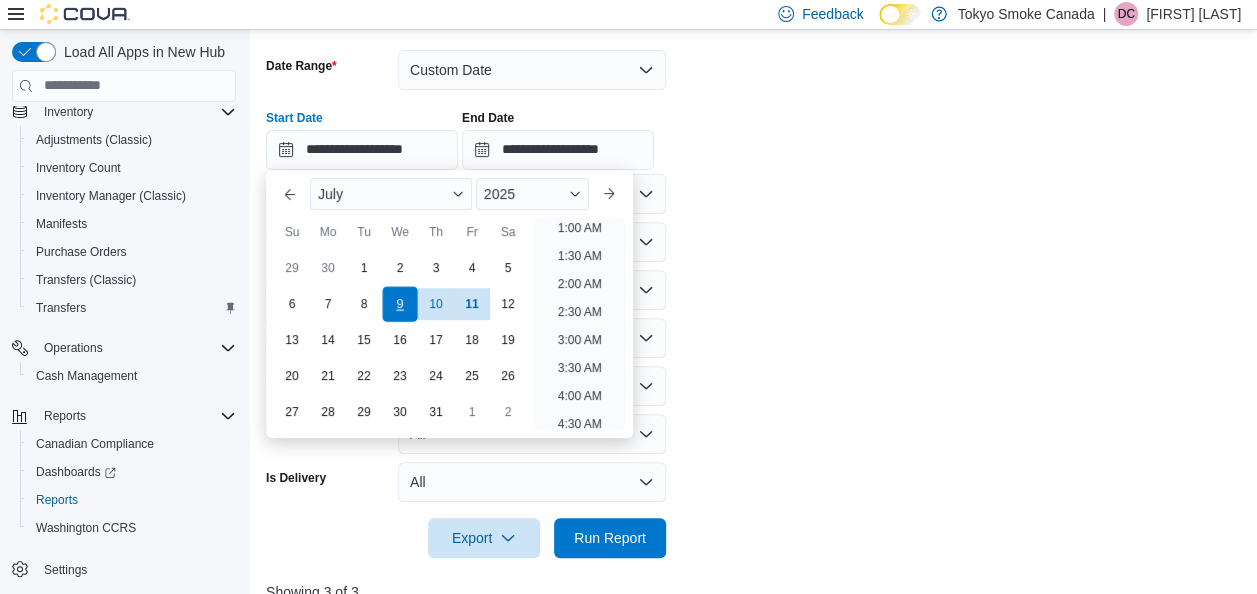 scroll, scrollTop: 4, scrollLeft: 0, axis: vertical 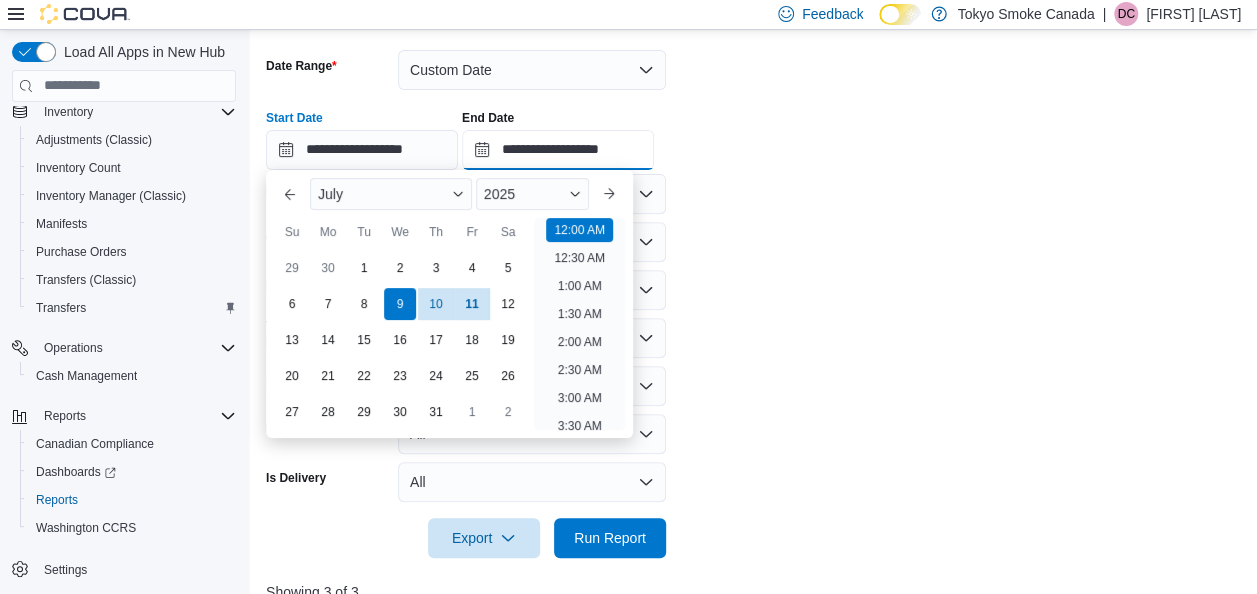 click on "**********" at bounding box center (558, 150) 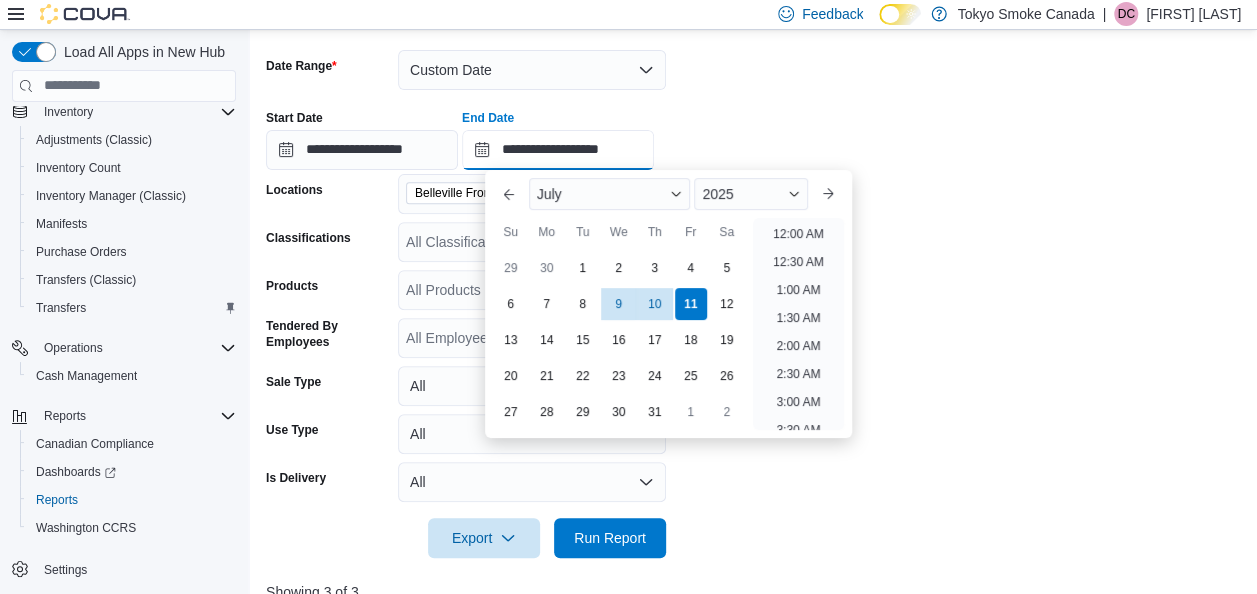 scroll, scrollTop: 1136, scrollLeft: 0, axis: vertical 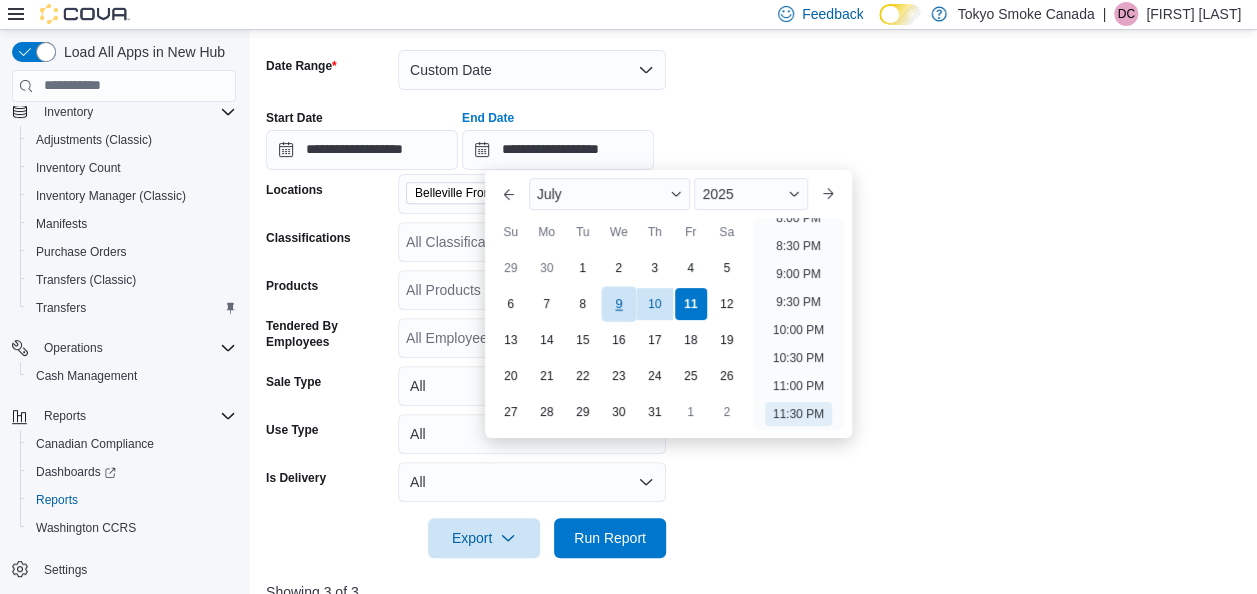 click on "9" at bounding box center [618, 303] 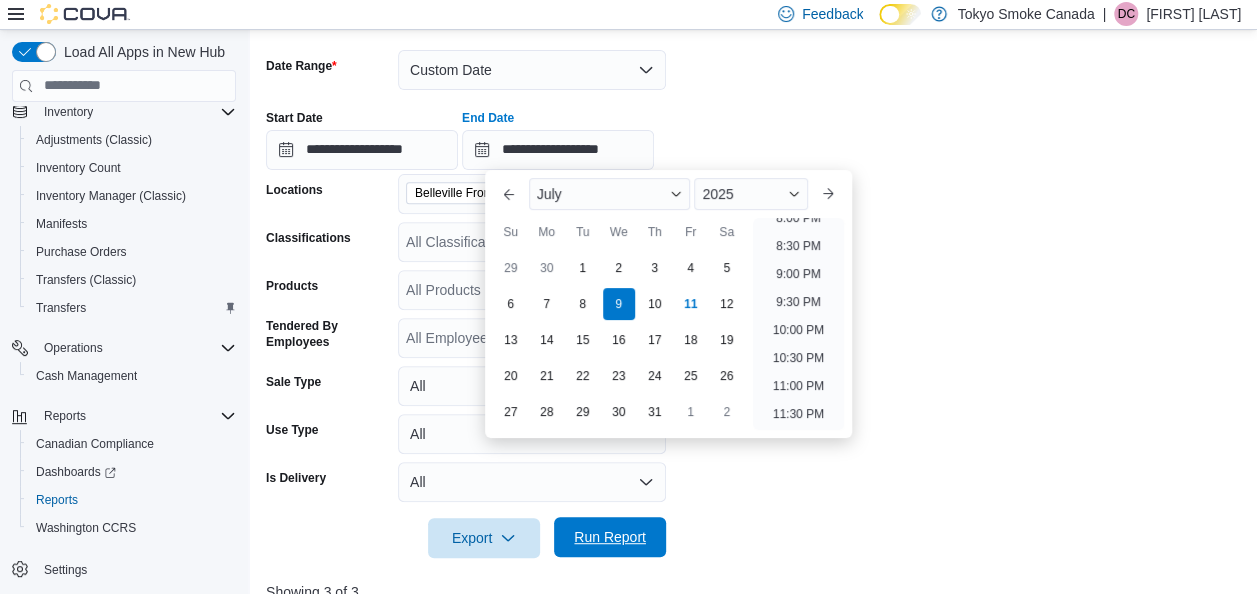 click on "Run Report" at bounding box center [610, 537] 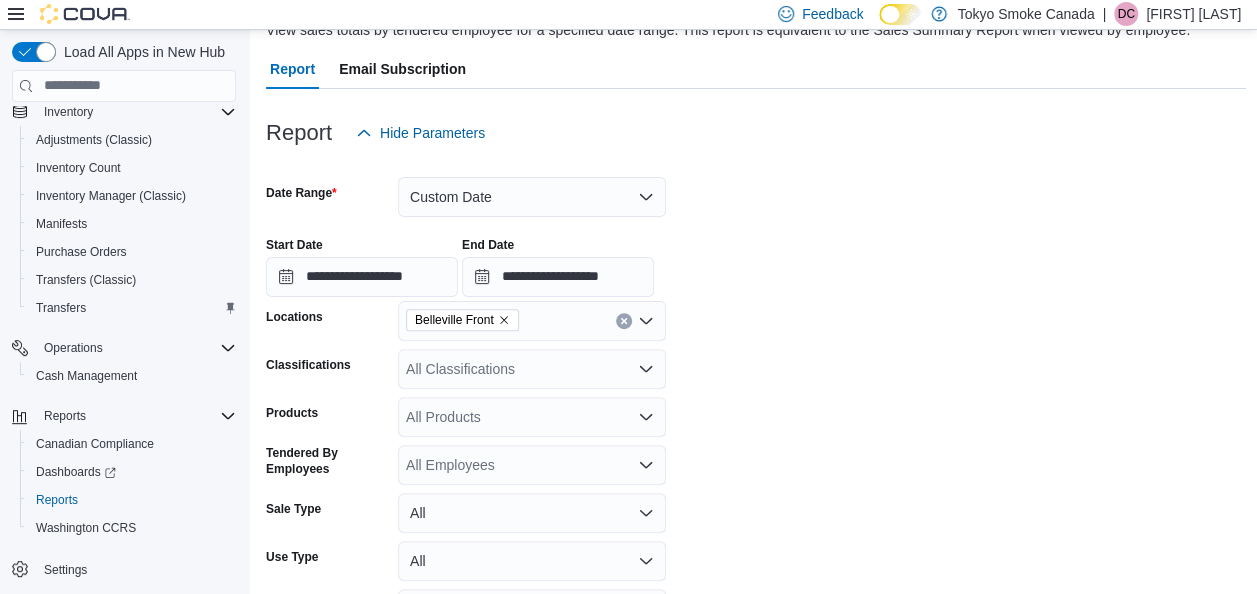 scroll, scrollTop: 80, scrollLeft: 0, axis: vertical 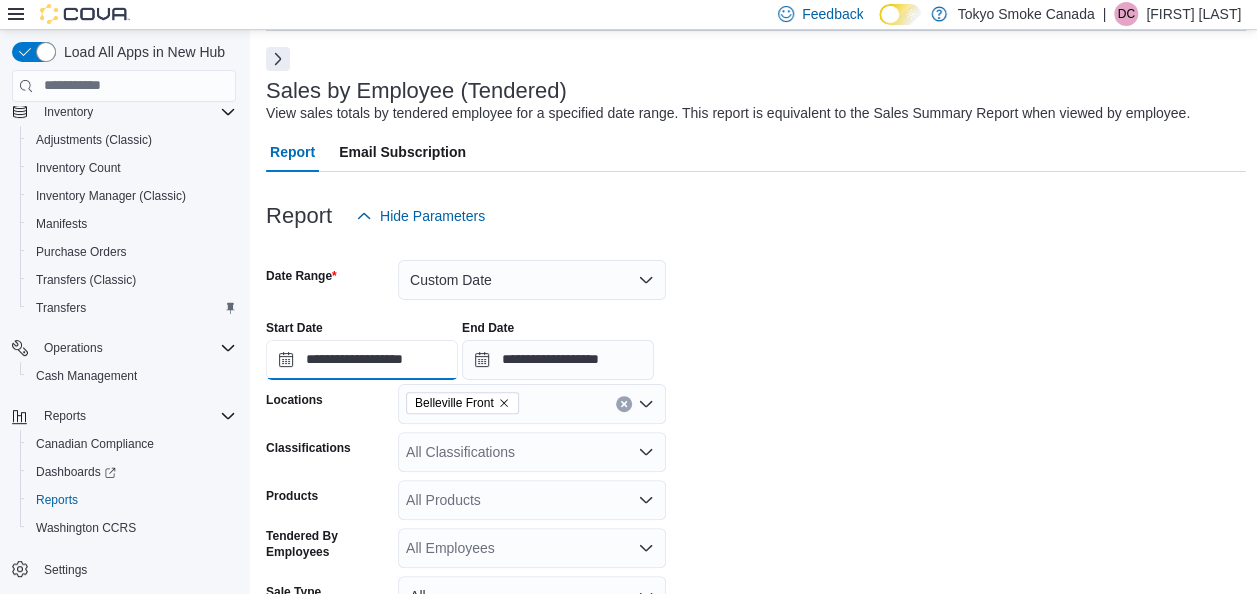 click on "**********" at bounding box center [362, 360] 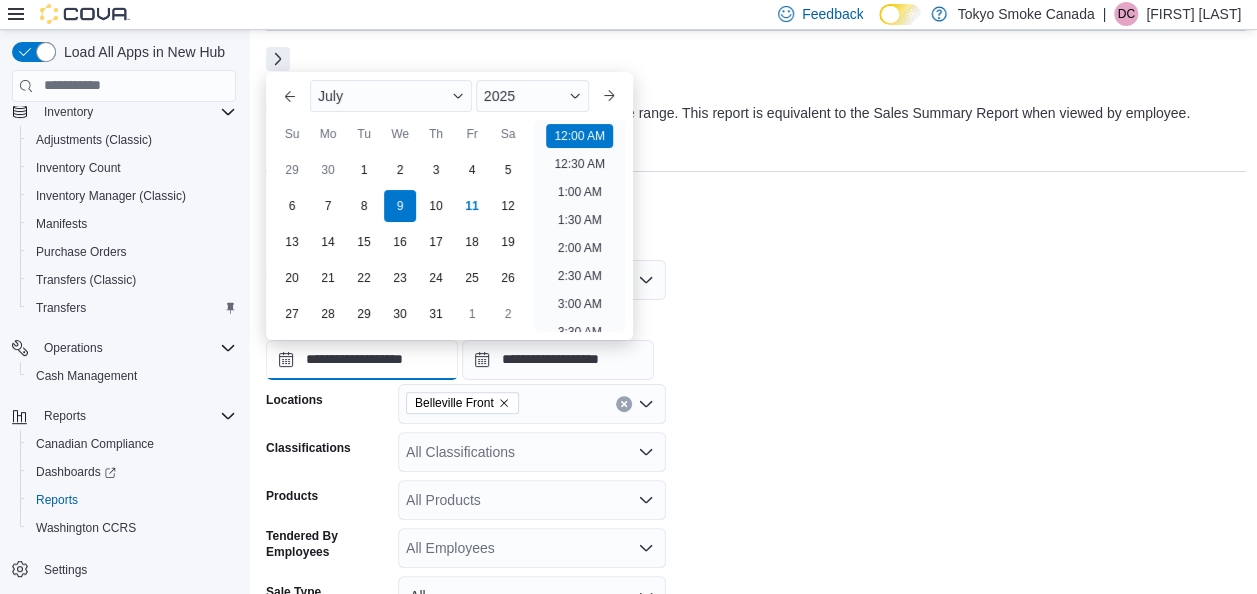 scroll, scrollTop: 62, scrollLeft: 0, axis: vertical 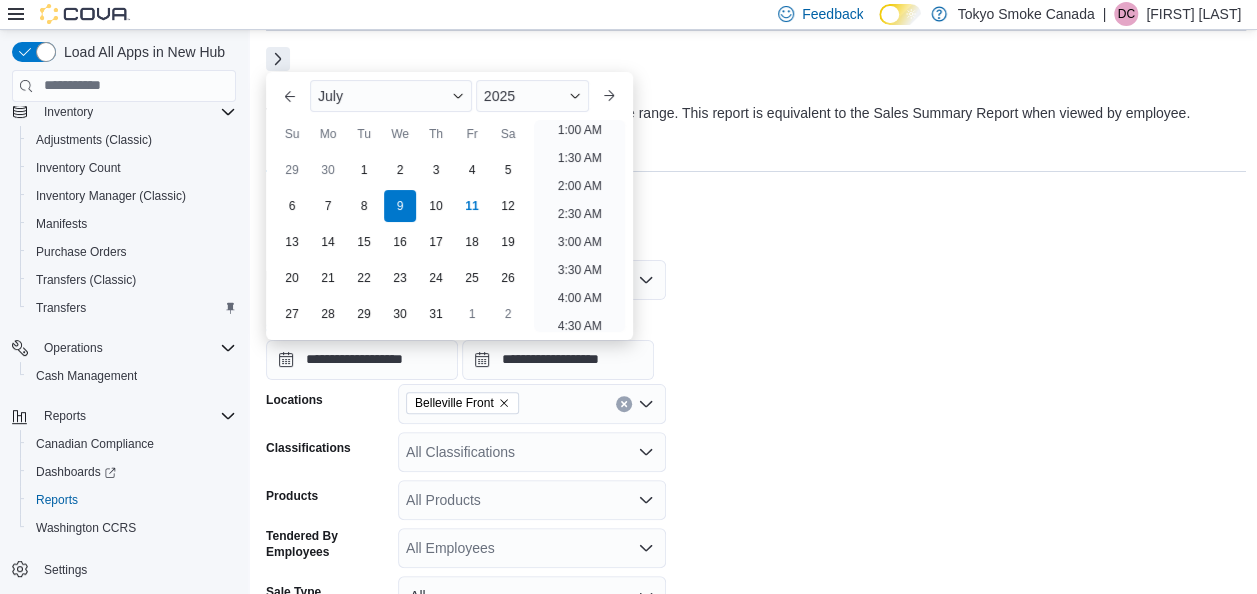 click on "**********" at bounding box center [756, 342] 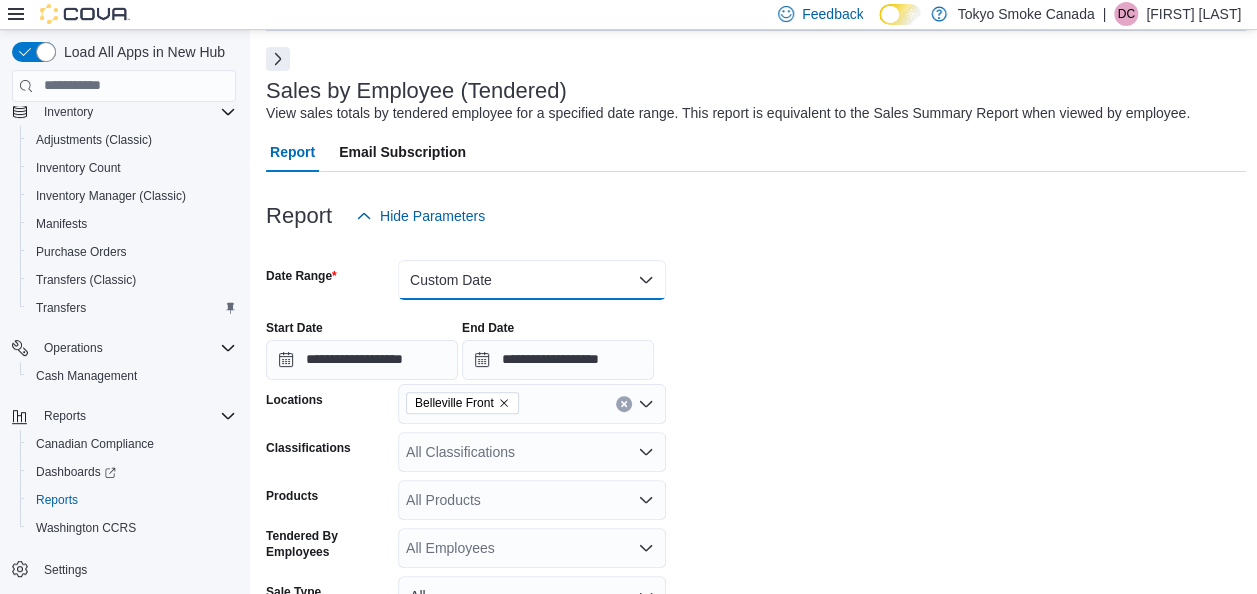 click on "Custom Date" at bounding box center (532, 280) 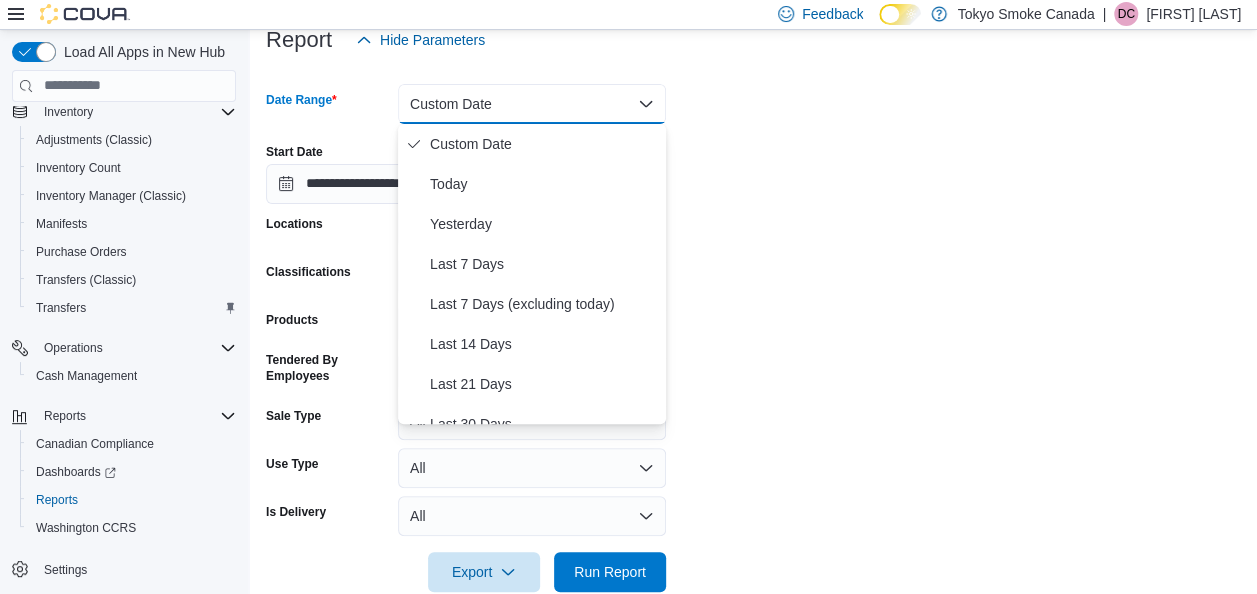 scroll, scrollTop: 257, scrollLeft: 0, axis: vertical 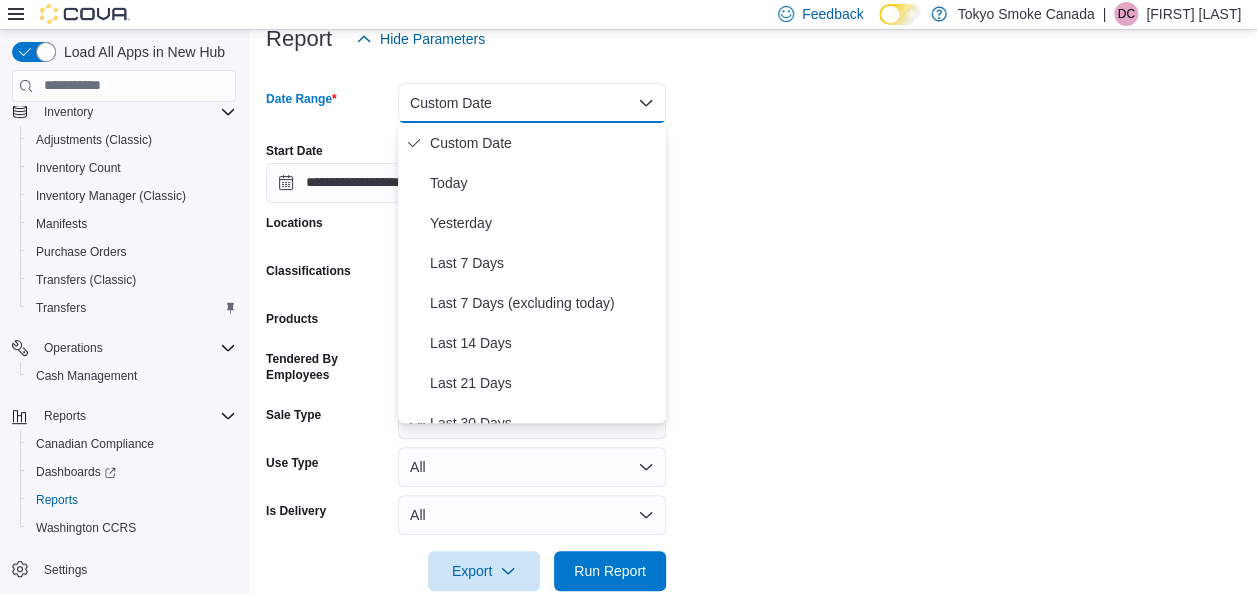 click on "**********" at bounding box center (756, 325) 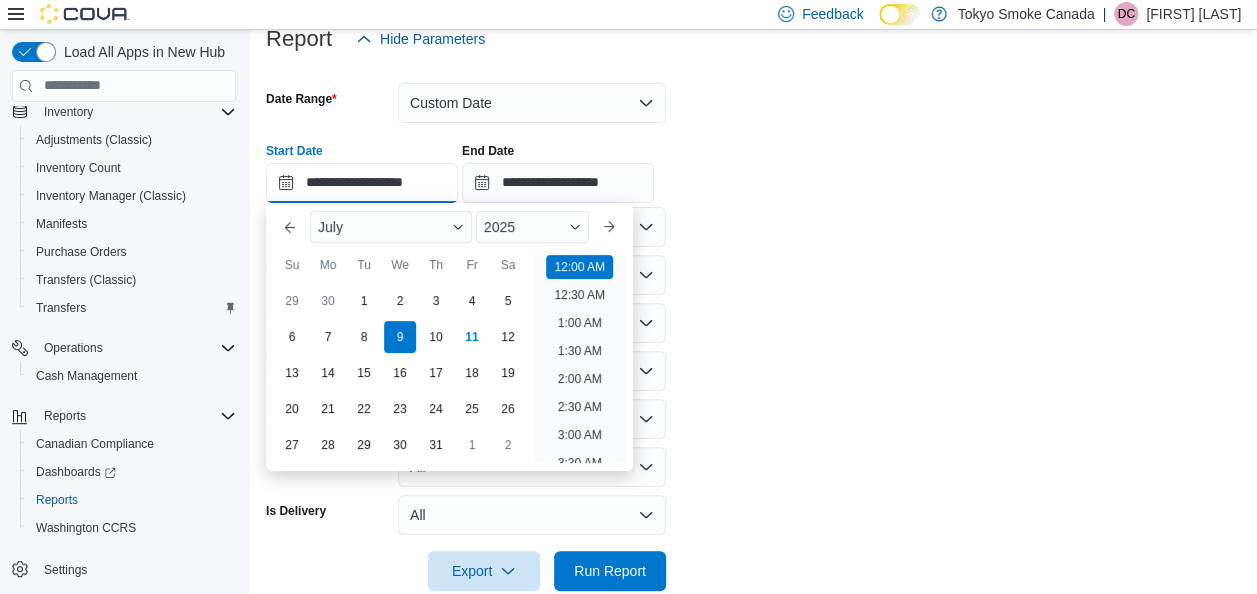 click on "**********" at bounding box center [362, 183] 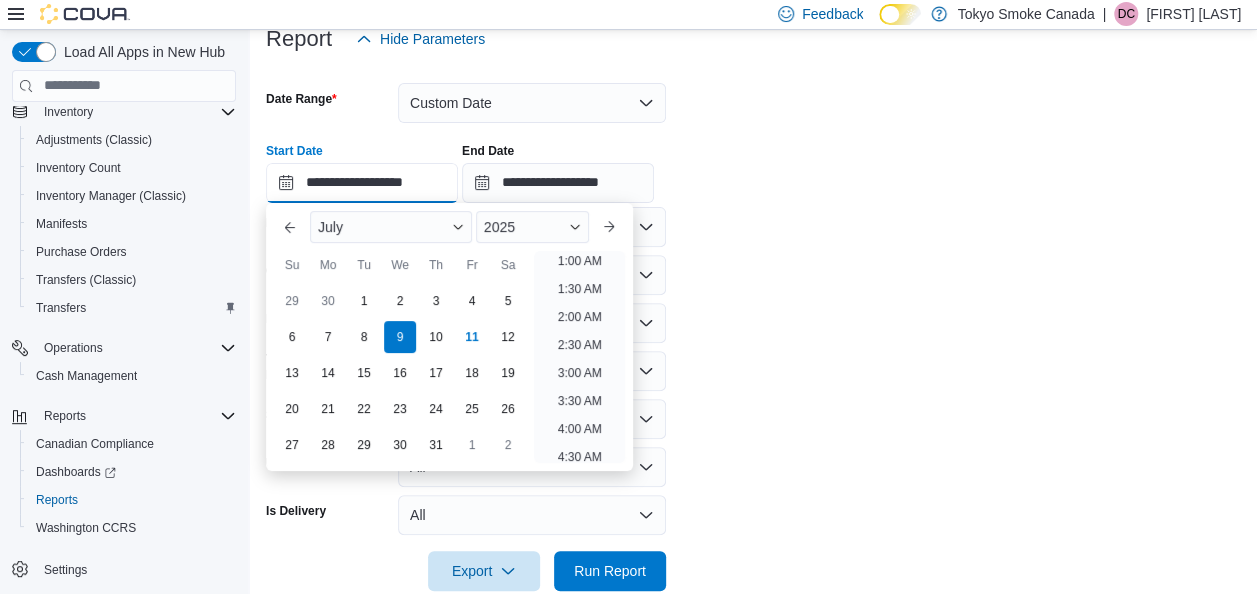 click on "**********" at bounding box center (362, 183) 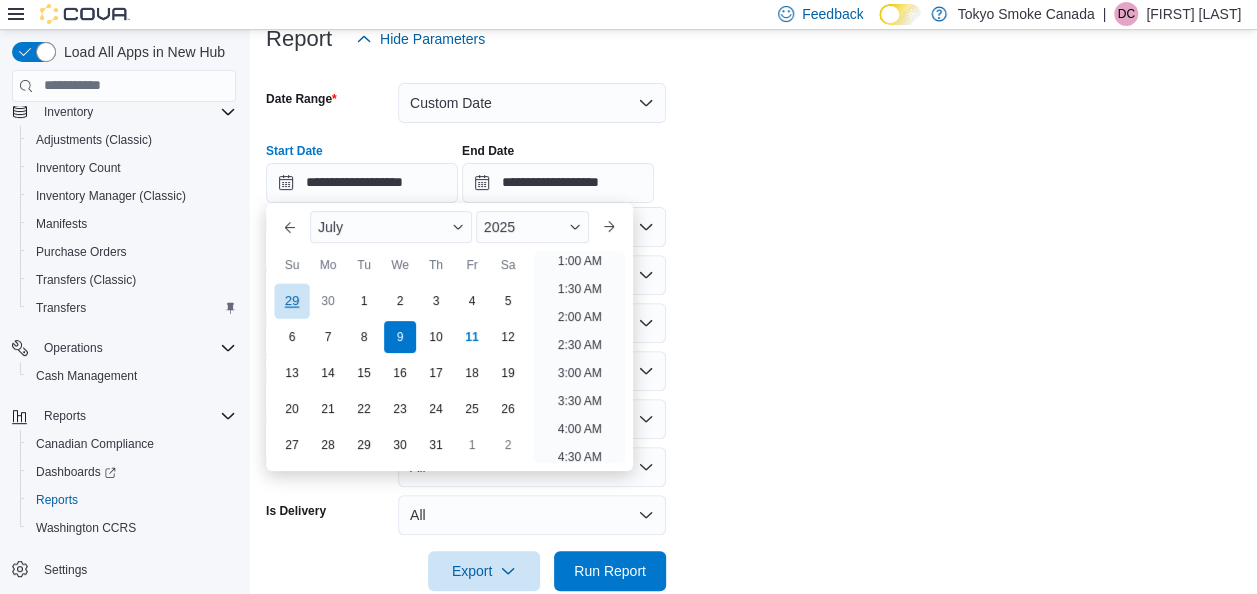 click on "29" at bounding box center (291, 300) 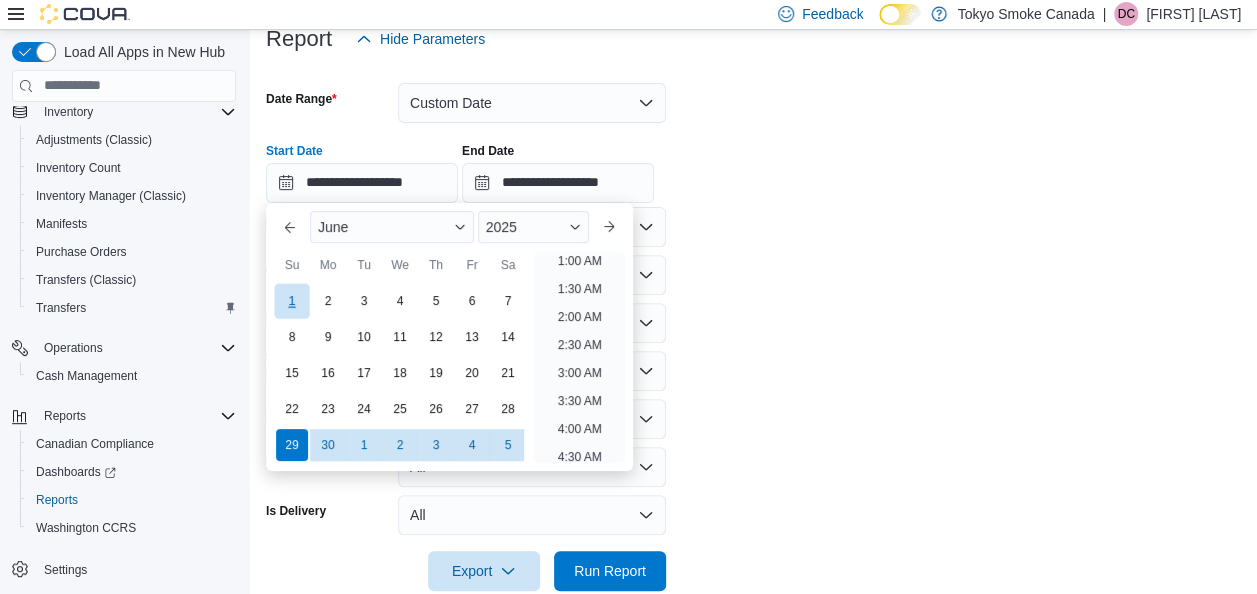 scroll, scrollTop: 4, scrollLeft: 0, axis: vertical 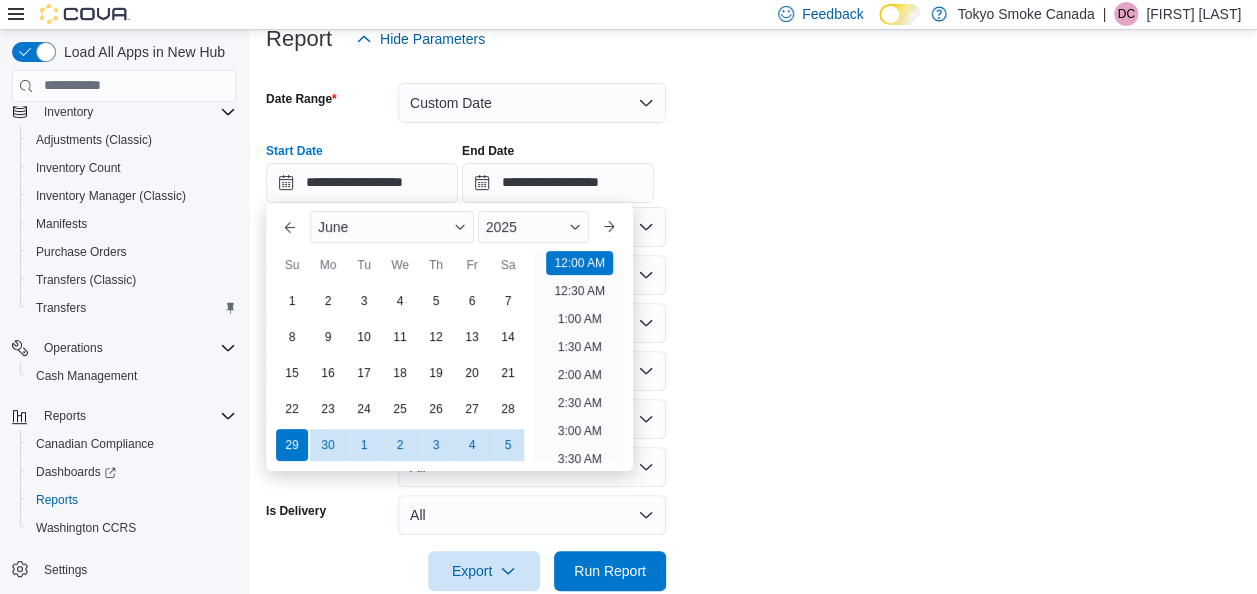 click on "**********" at bounding box center (756, 325) 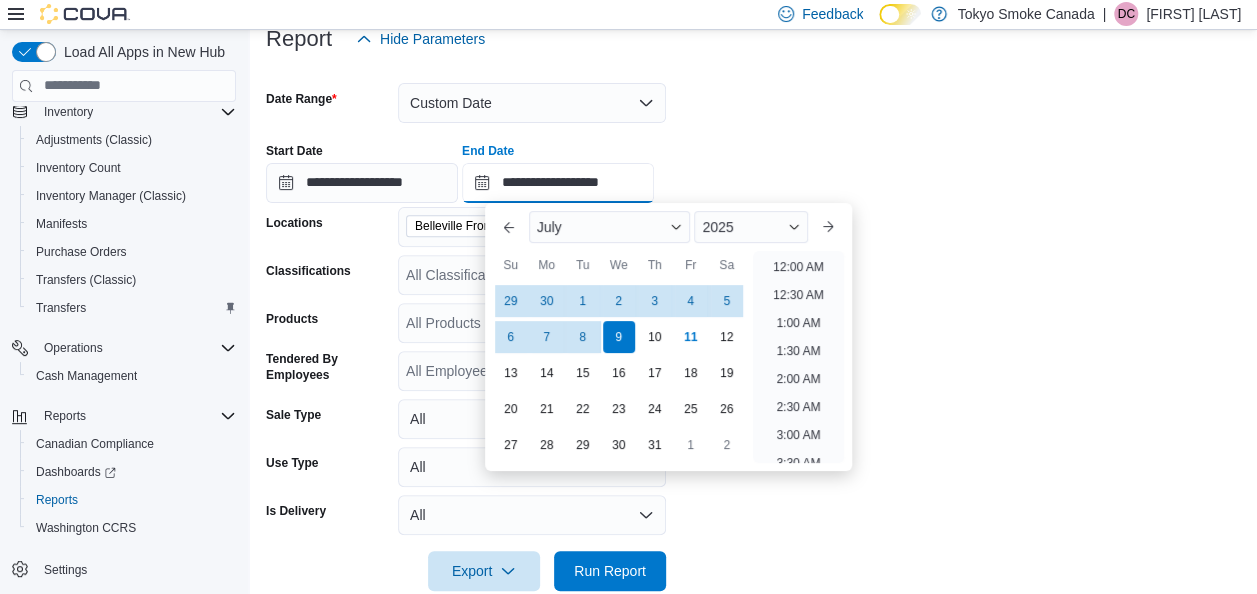 click on "**********" at bounding box center [558, 183] 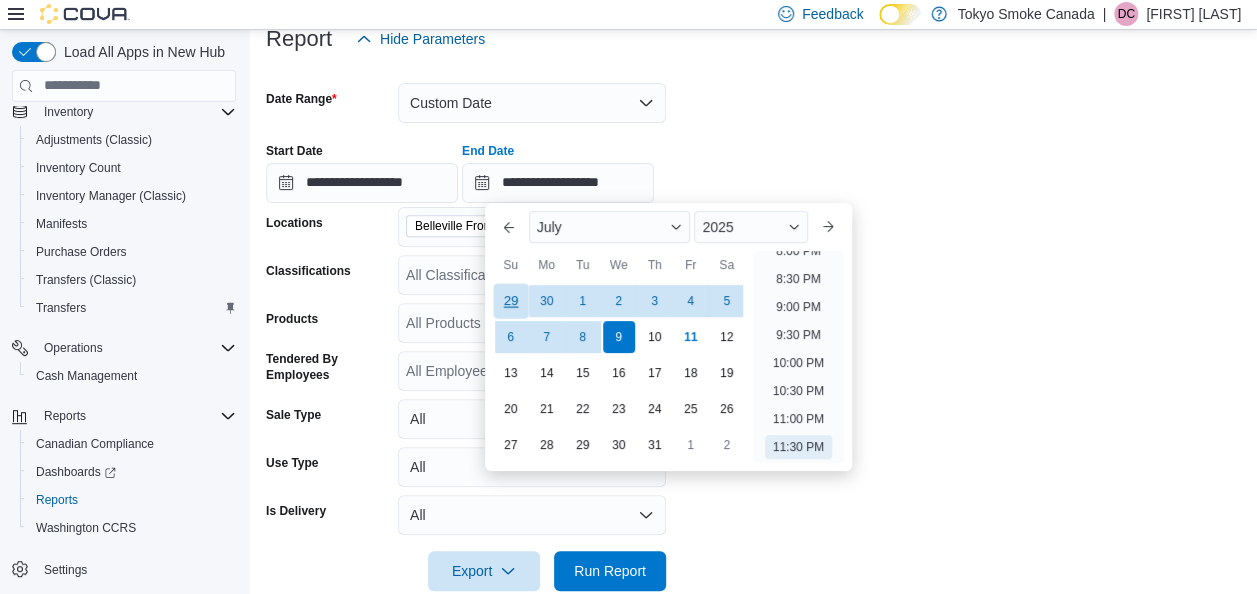 click on "29" at bounding box center (510, 300) 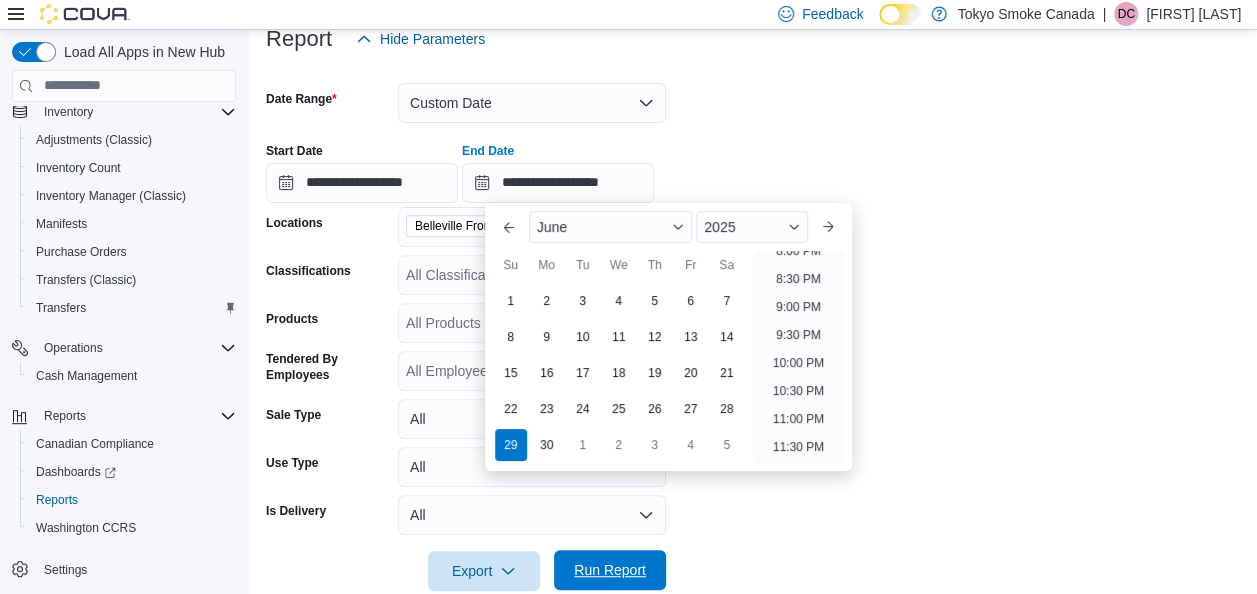 click on "Export  Run Report" at bounding box center [466, 571] 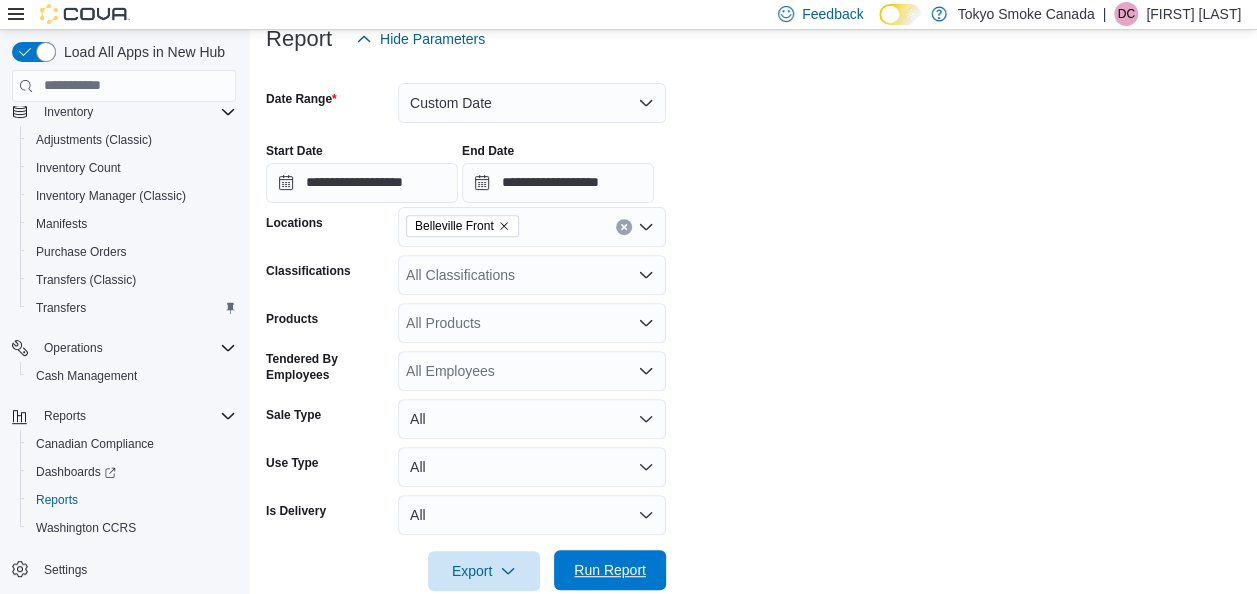 click on "Run Report" at bounding box center (610, 570) 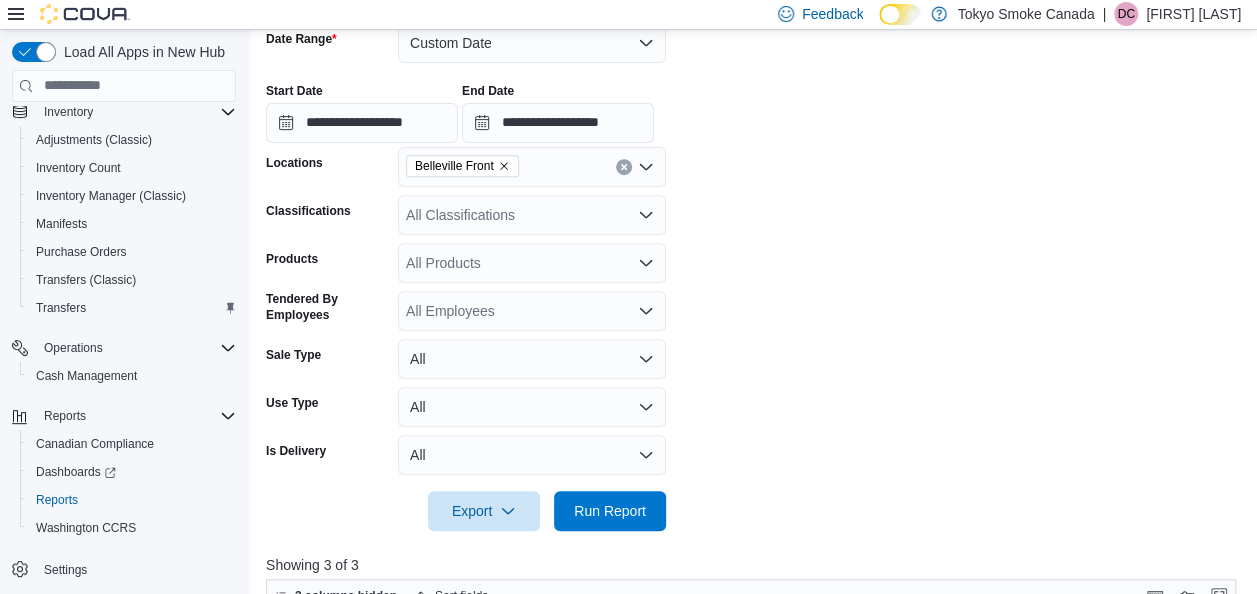scroll, scrollTop: 315, scrollLeft: 0, axis: vertical 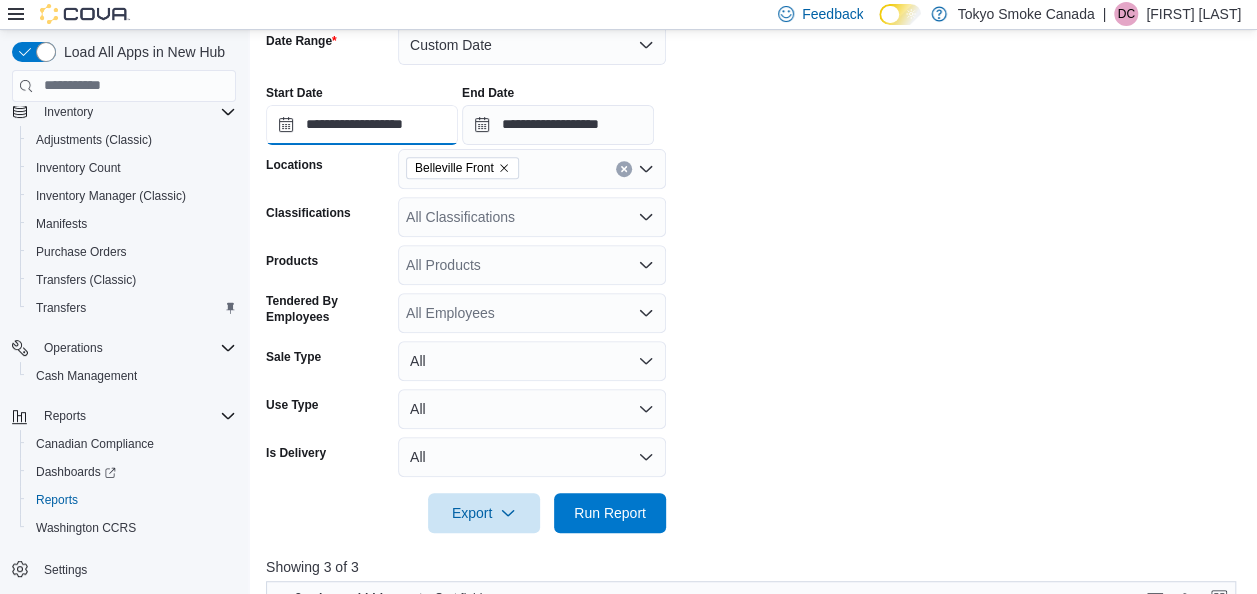 click on "**********" at bounding box center (362, 125) 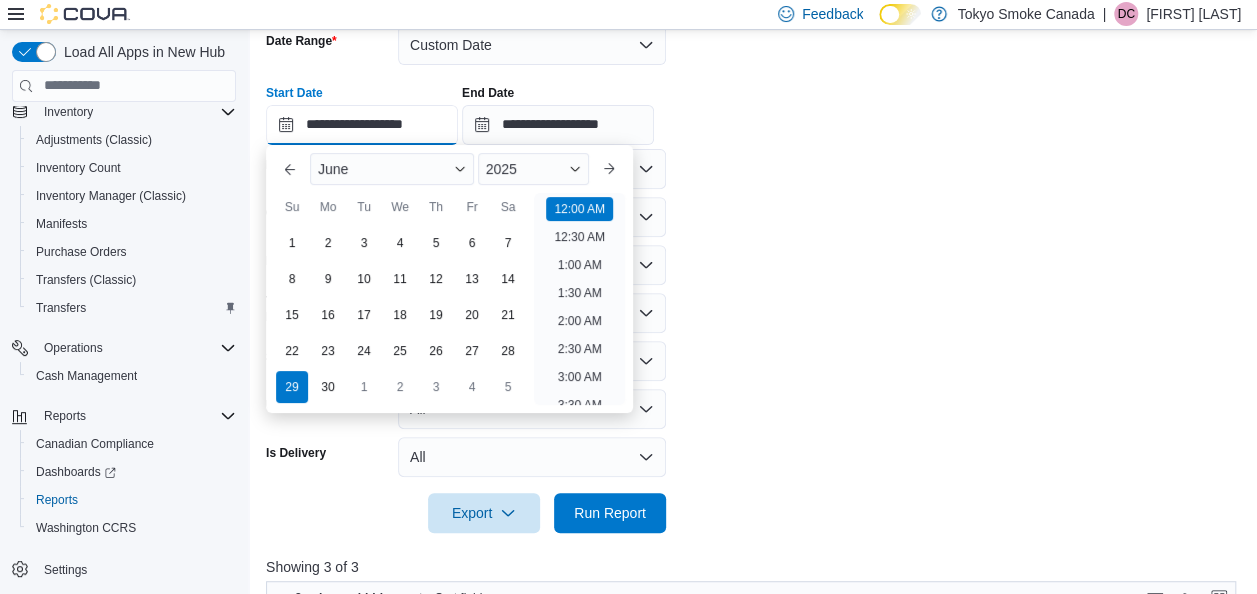scroll, scrollTop: 62, scrollLeft: 0, axis: vertical 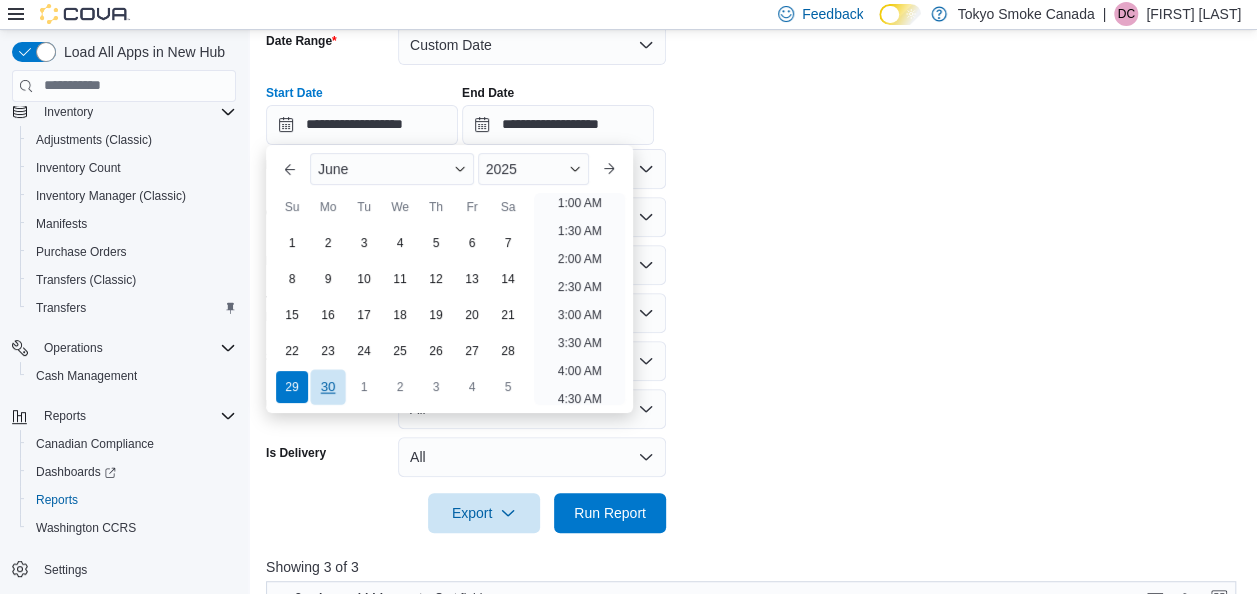 click on "30" at bounding box center [327, 386] 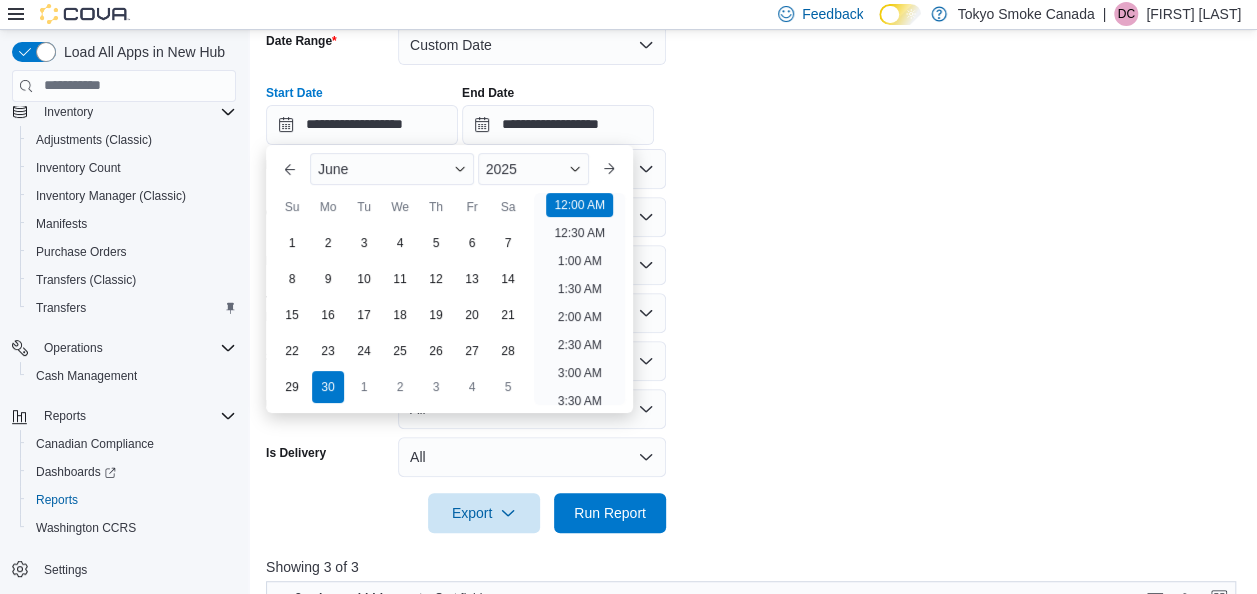click on "**********" at bounding box center [756, 267] 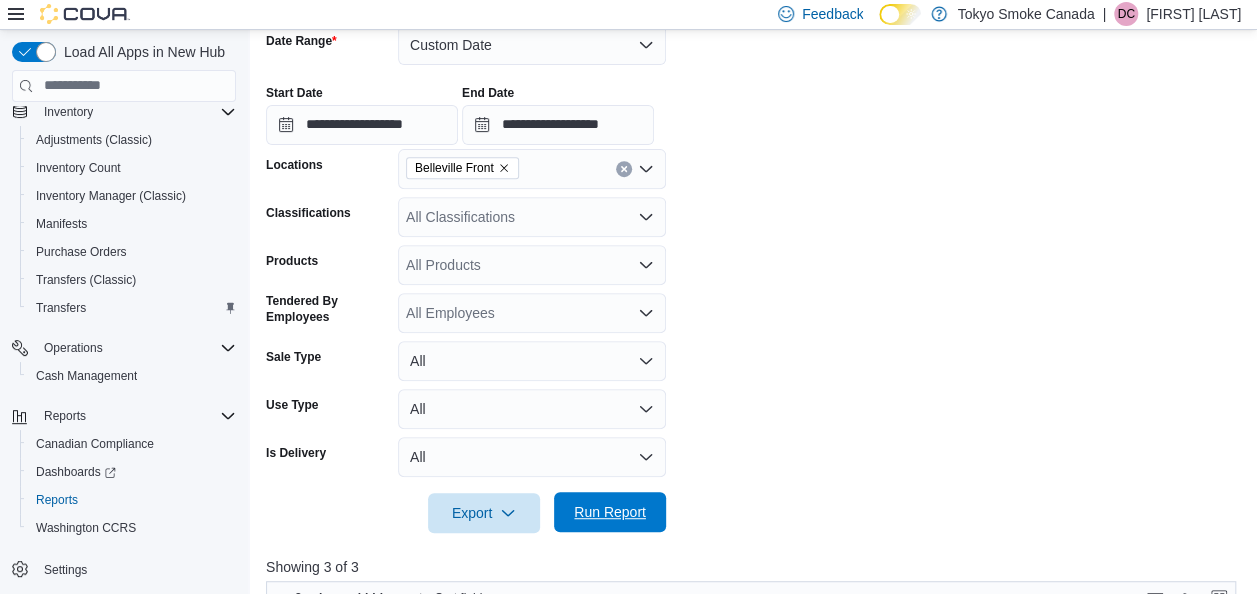 click on "Run Report" at bounding box center [610, 512] 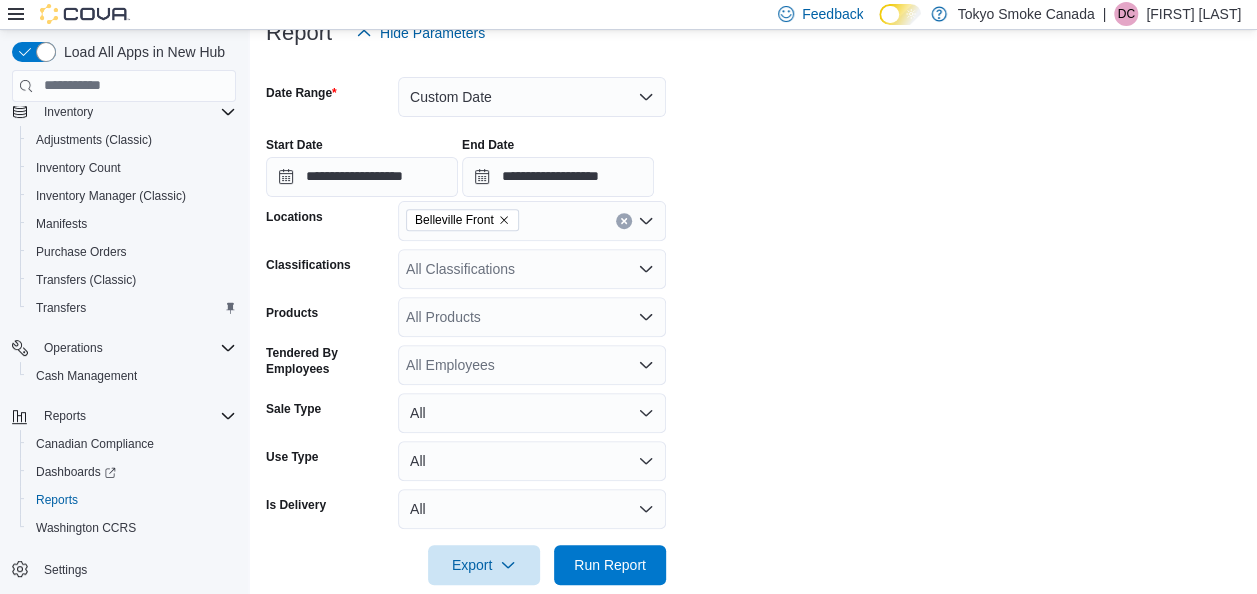 scroll, scrollTop: 262, scrollLeft: 0, axis: vertical 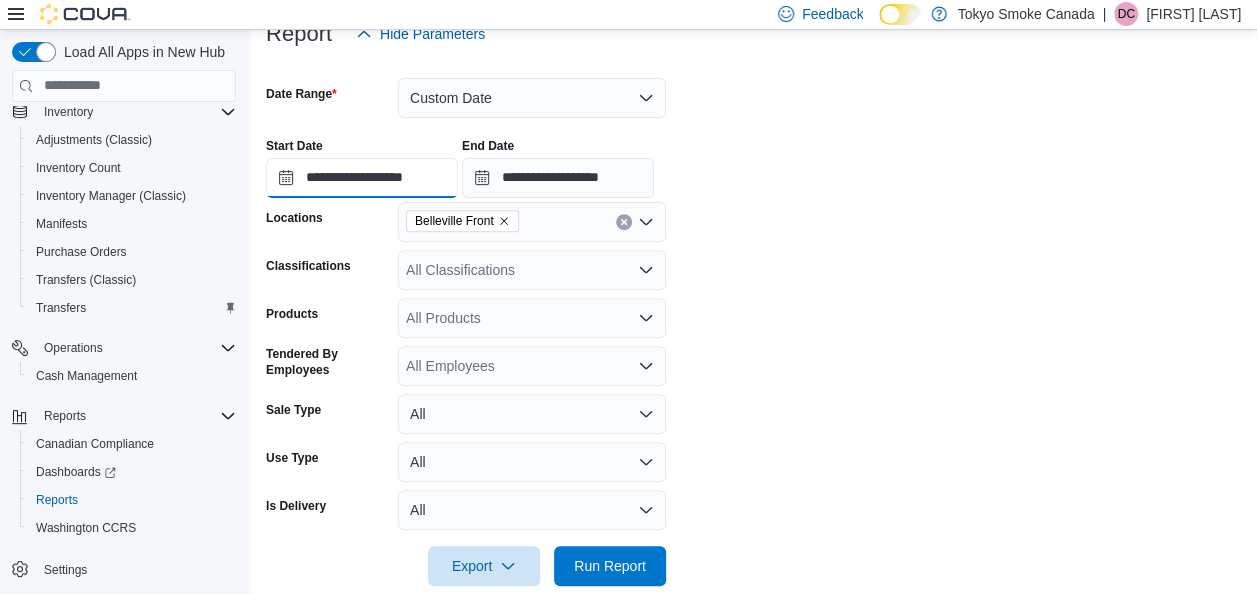 click on "**********" at bounding box center [362, 178] 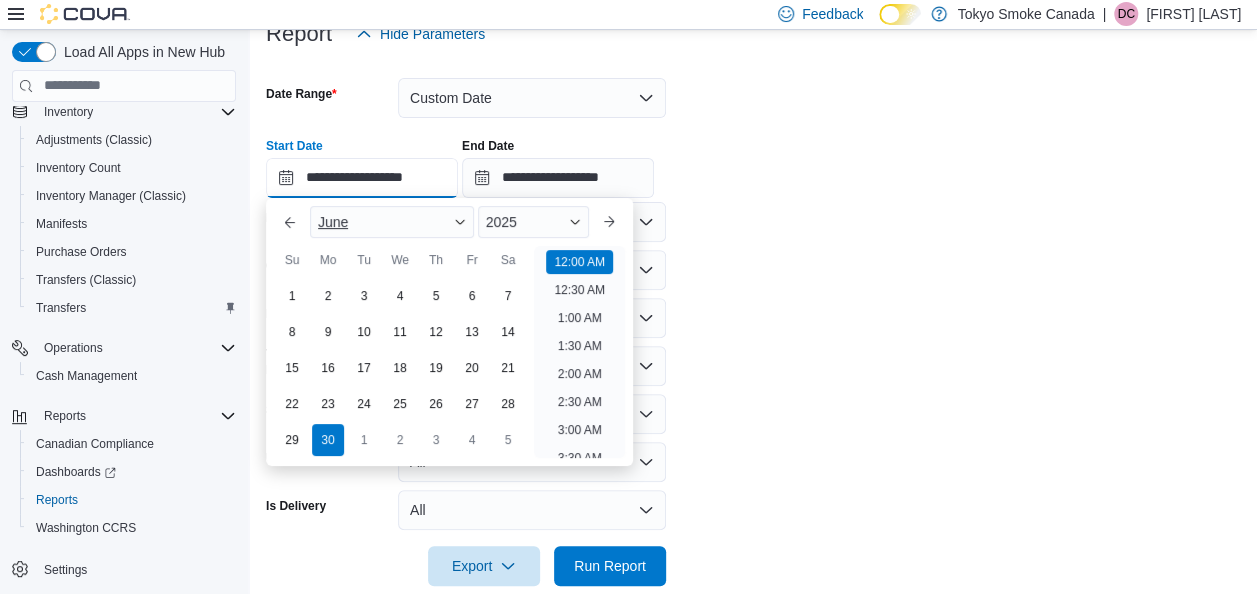 scroll, scrollTop: 62, scrollLeft: 0, axis: vertical 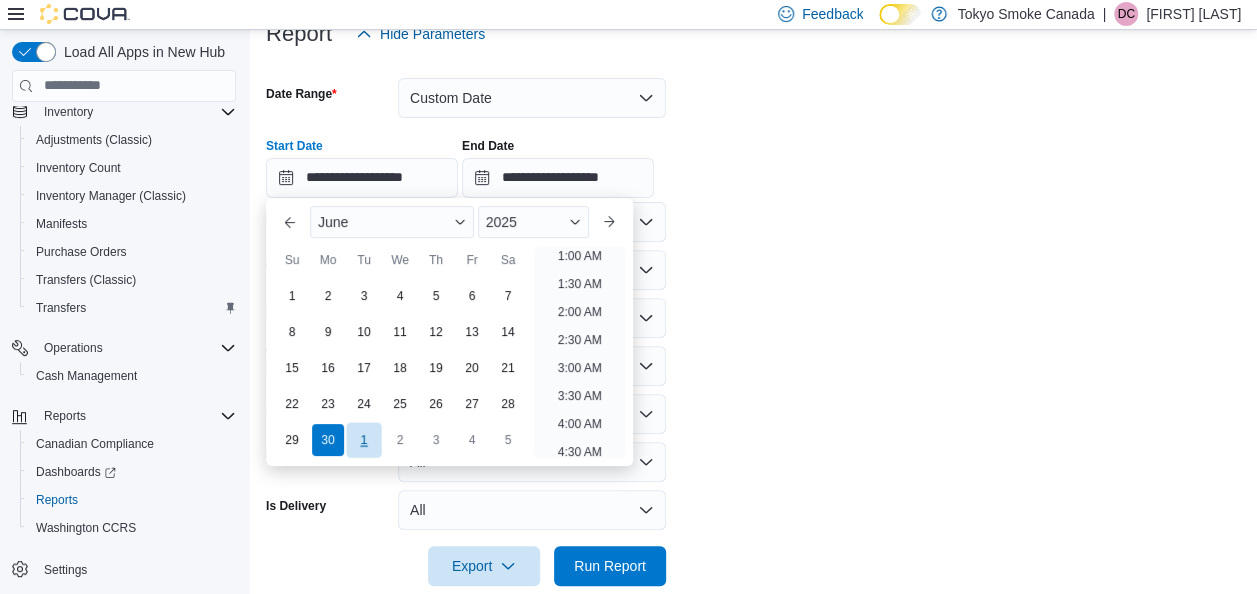 click on "1" at bounding box center [363, 439] 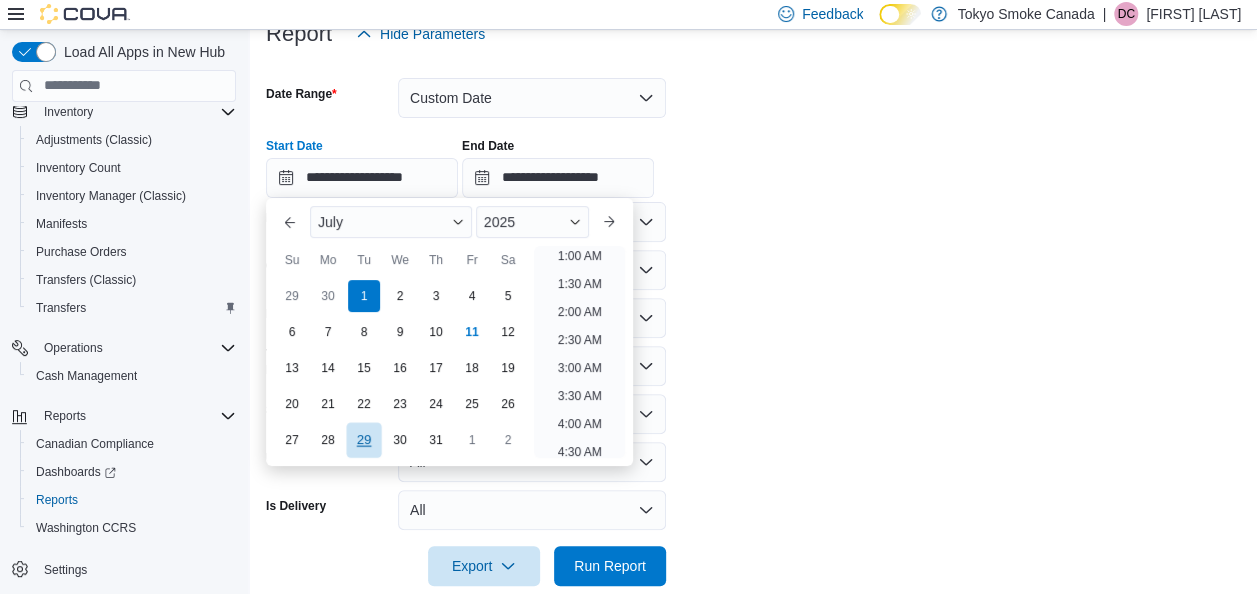 scroll, scrollTop: 4, scrollLeft: 0, axis: vertical 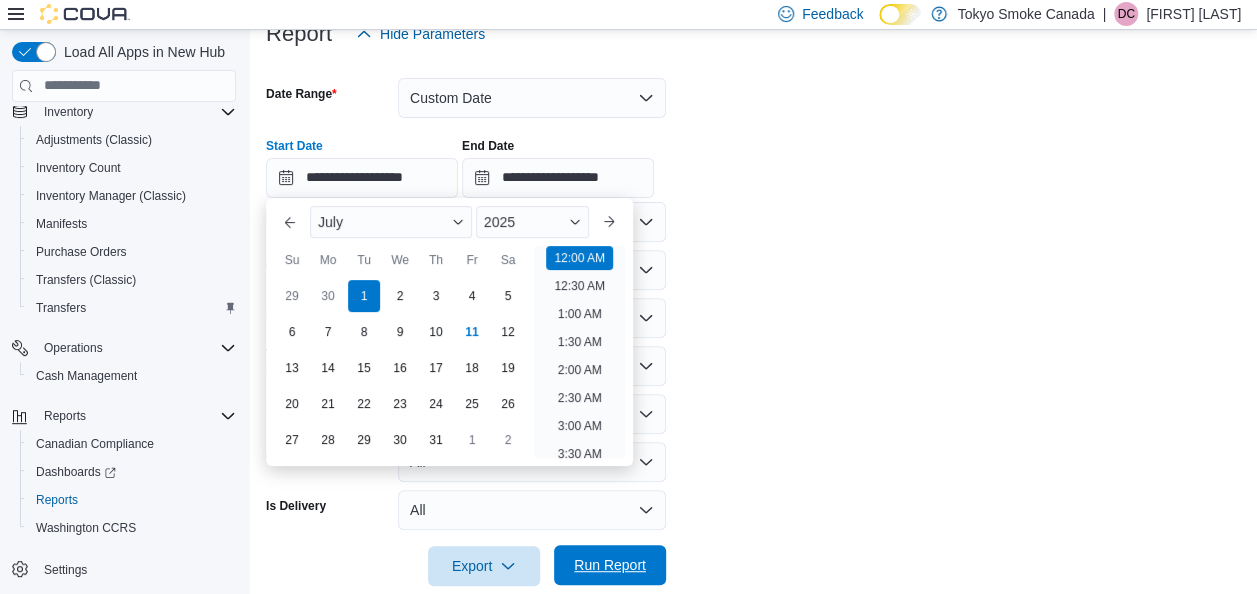 click on "Run Report" at bounding box center [610, 565] 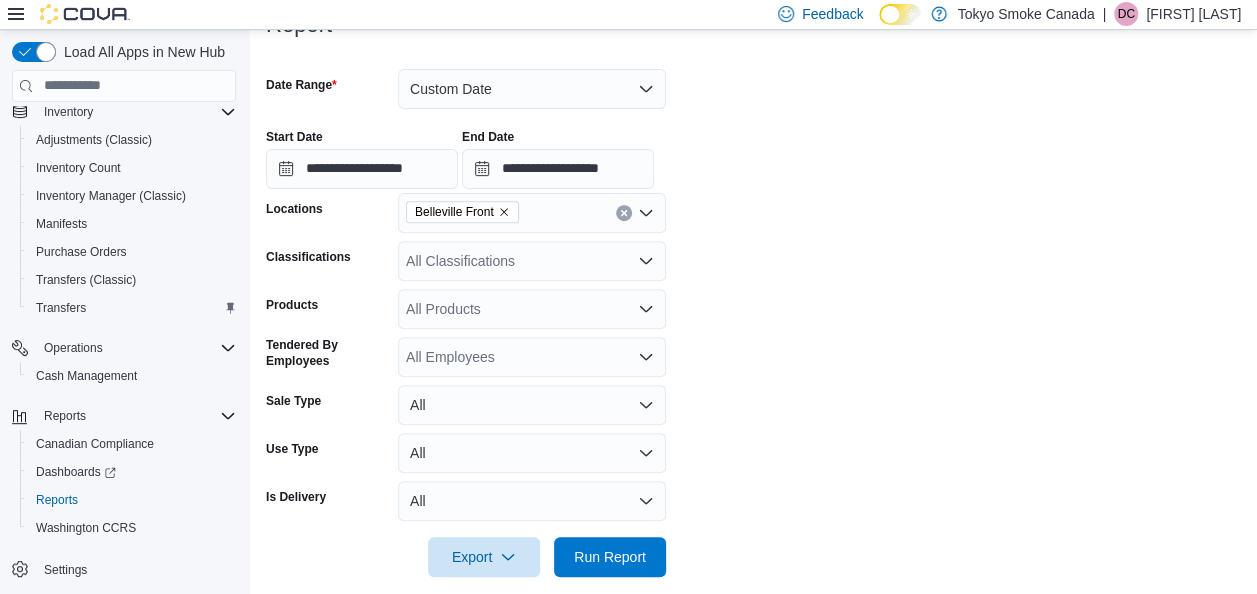 scroll, scrollTop: 270, scrollLeft: 0, axis: vertical 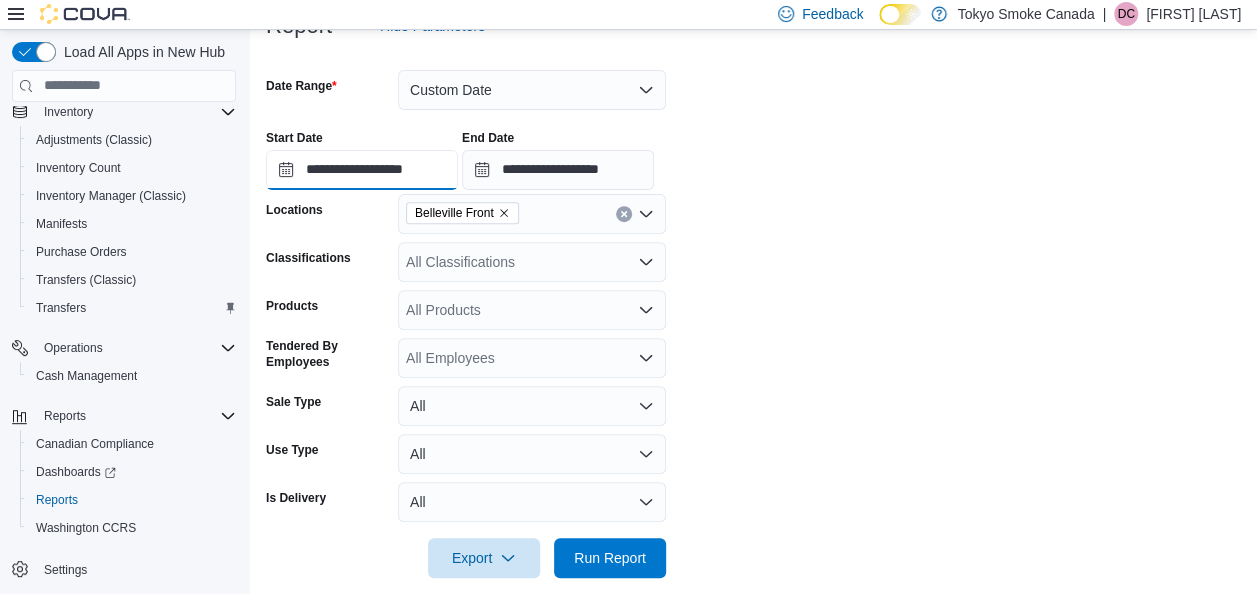 click on "**********" at bounding box center [362, 170] 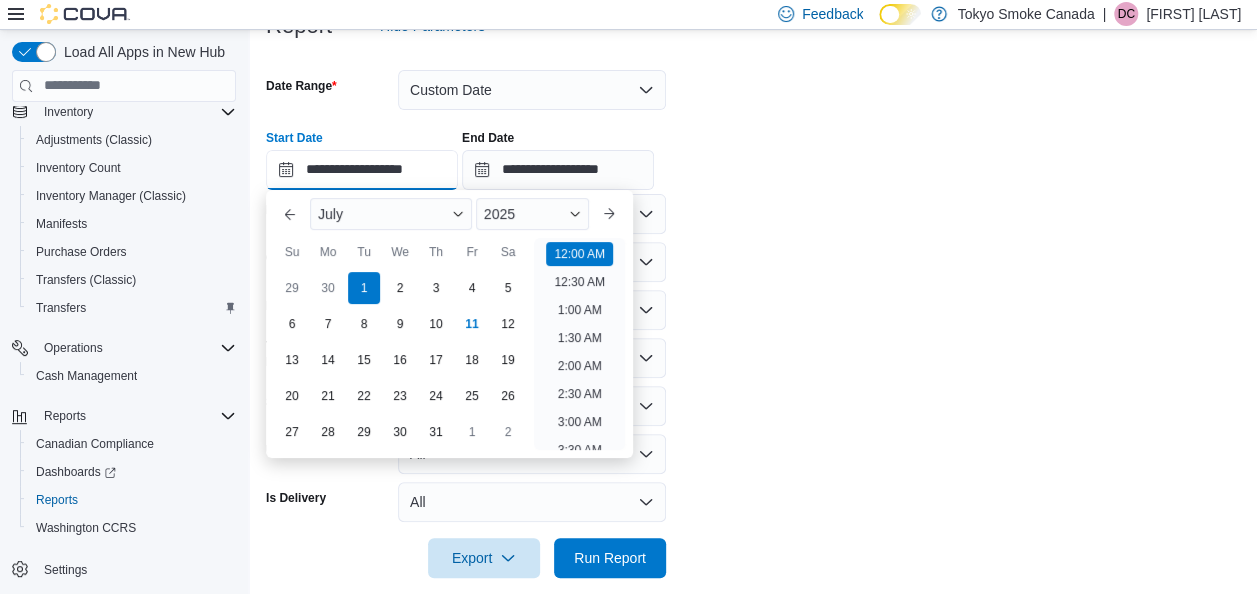 scroll, scrollTop: 62, scrollLeft: 0, axis: vertical 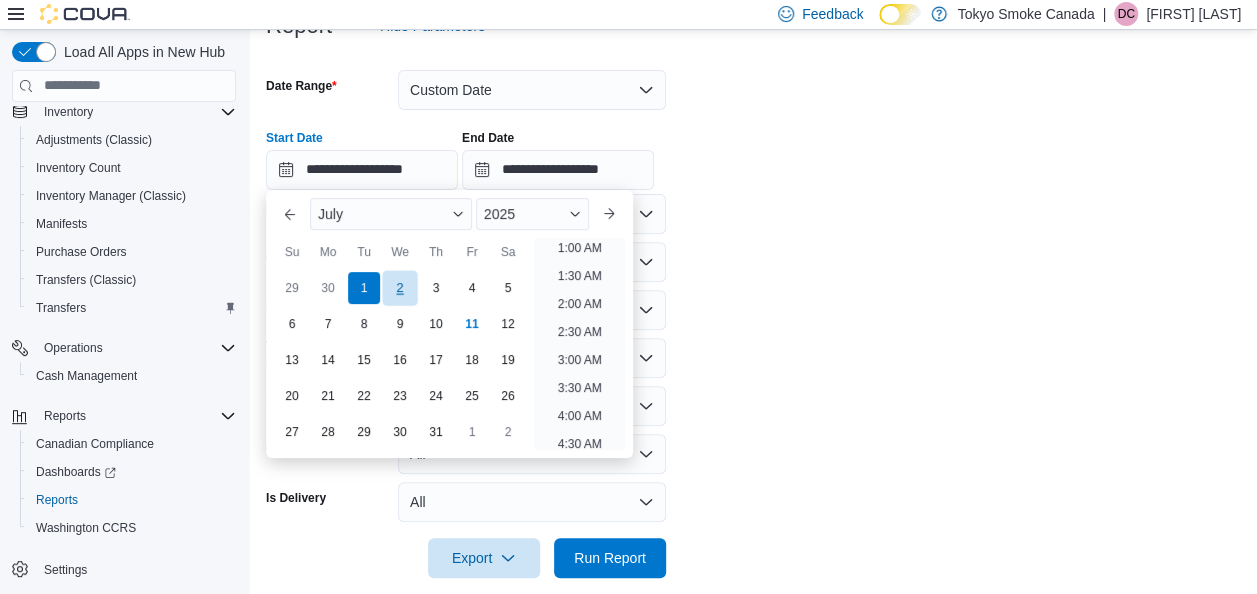 click on "2" at bounding box center [399, 287] 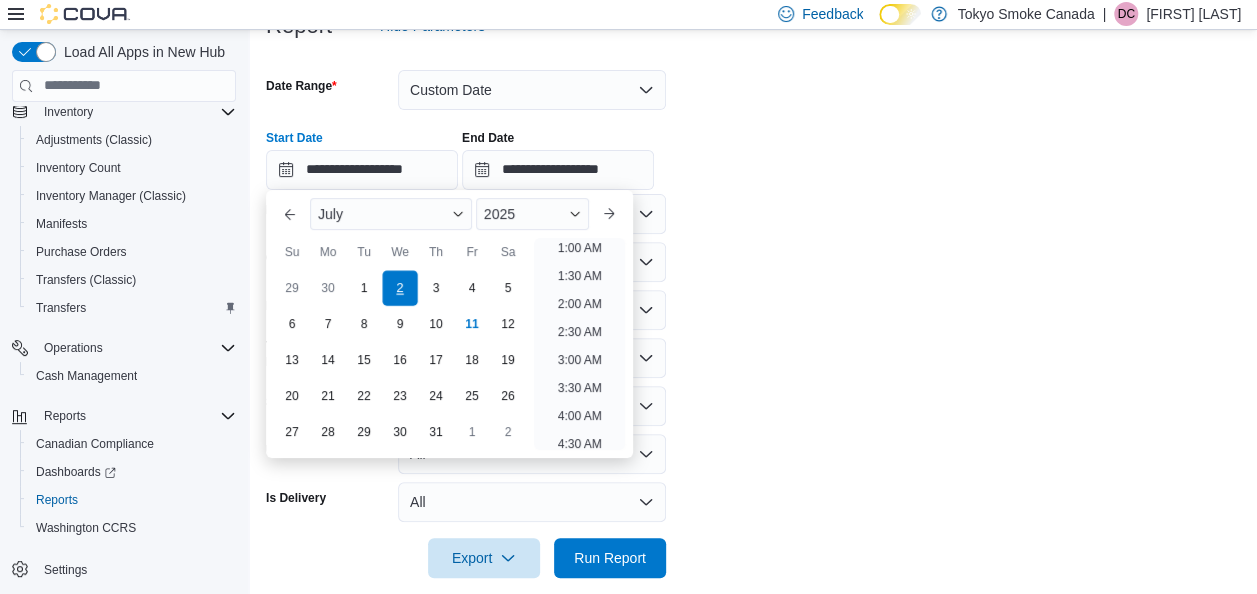 scroll, scrollTop: 4, scrollLeft: 0, axis: vertical 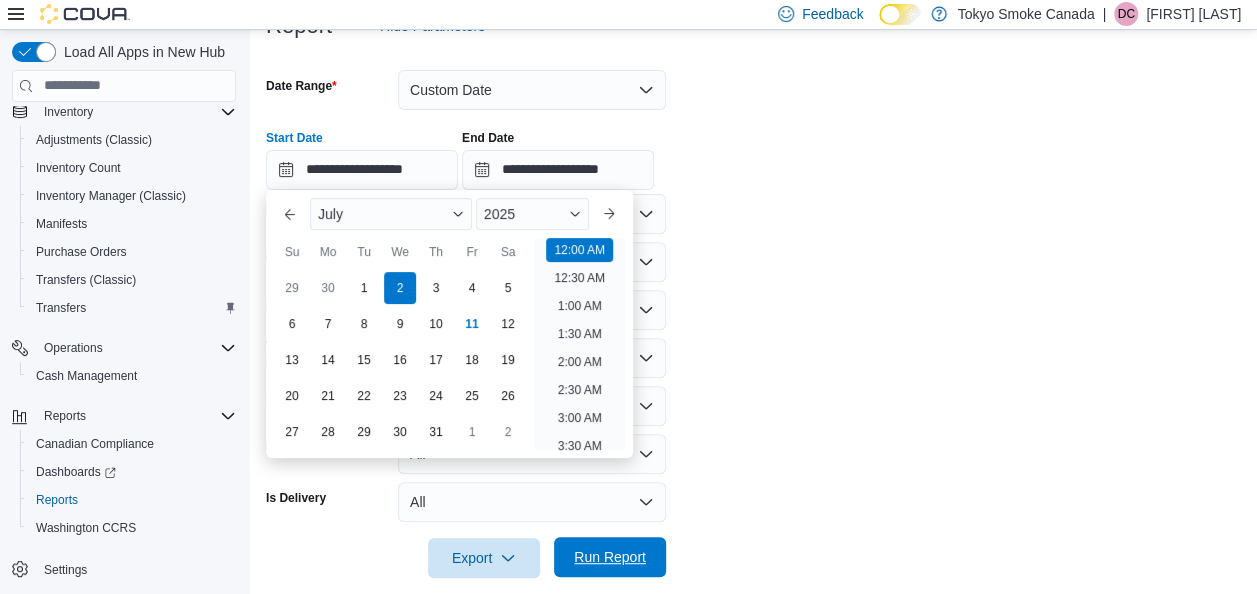 click on "Run Report" at bounding box center (610, 557) 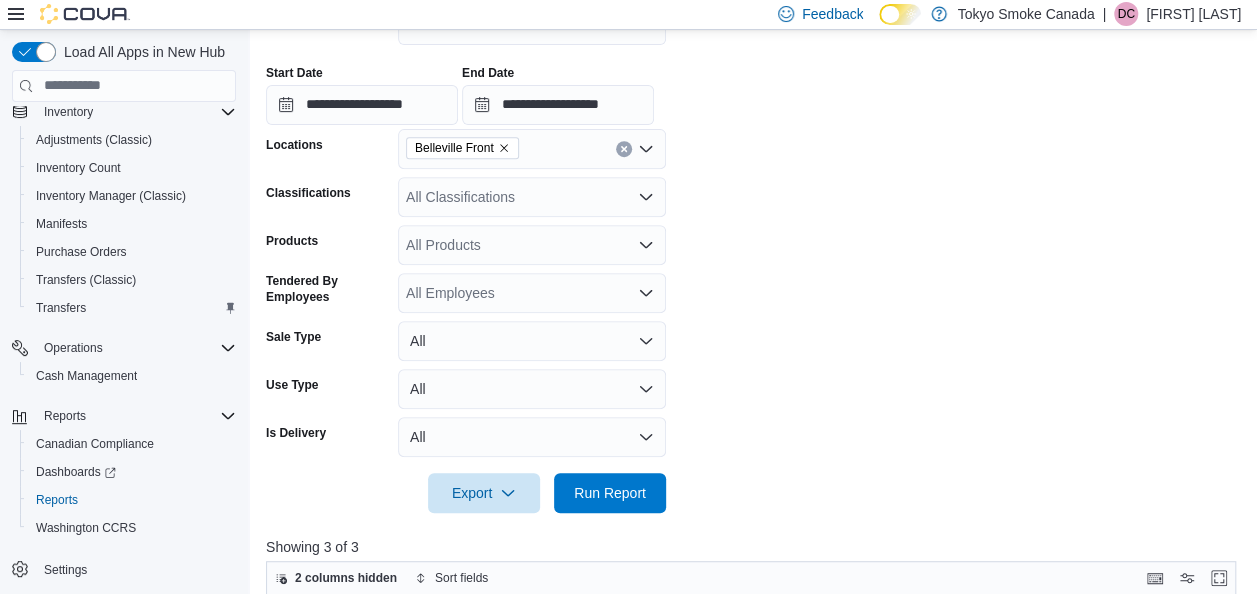 scroll, scrollTop: 334, scrollLeft: 0, axis: vertical 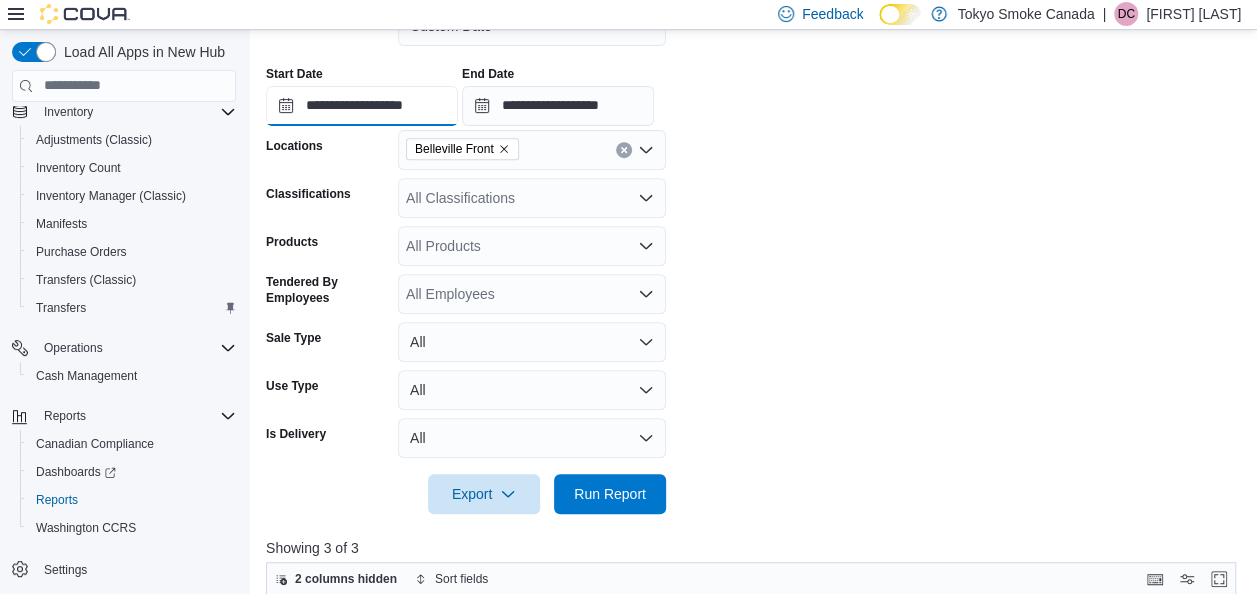click on "**********" at bounding box center (362, 106) 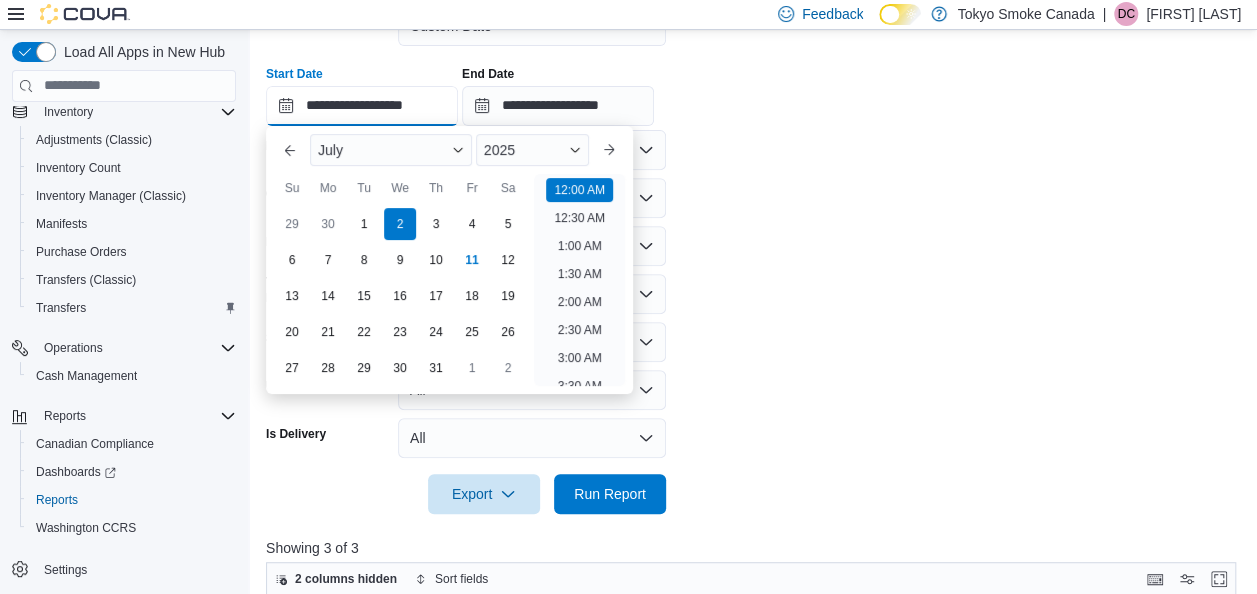 scroll, scrollTop: 62, scrollLeft: 0, axis: vertical 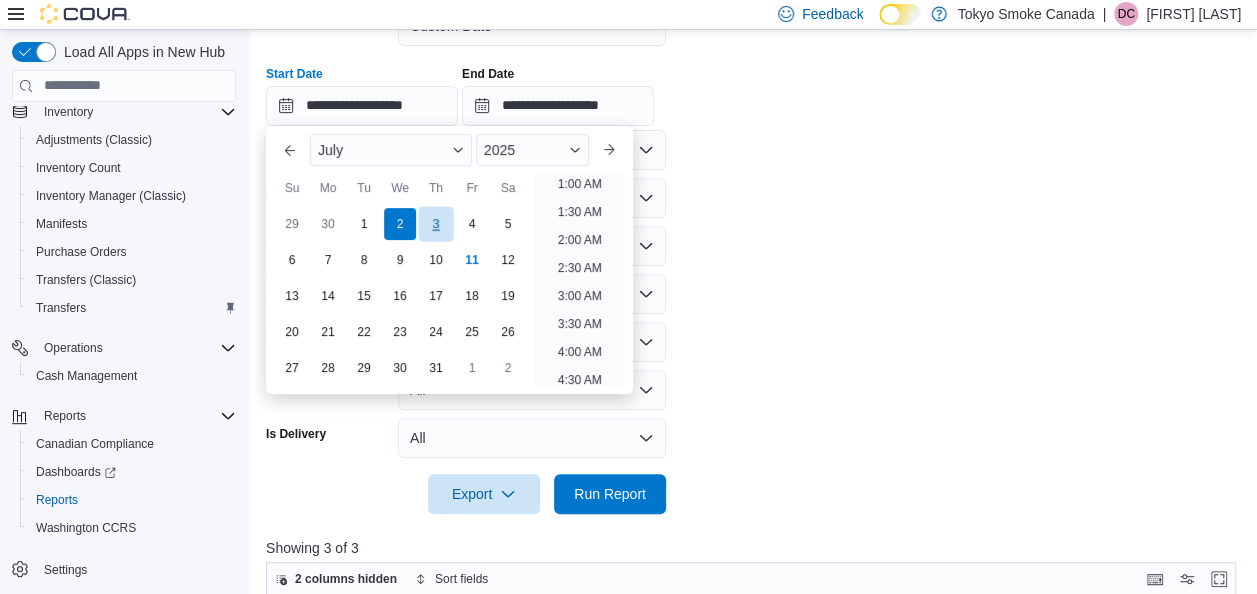 click on "3" at bounding box center [435, 223] 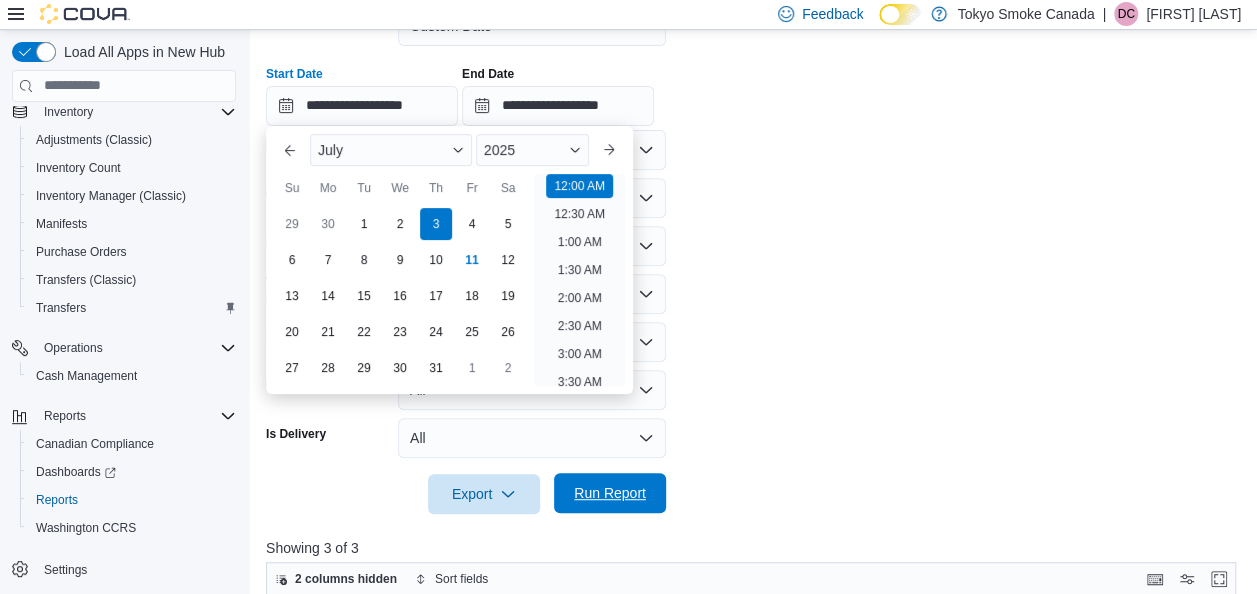 click on "Run Report" at bounding box center (610, 493) 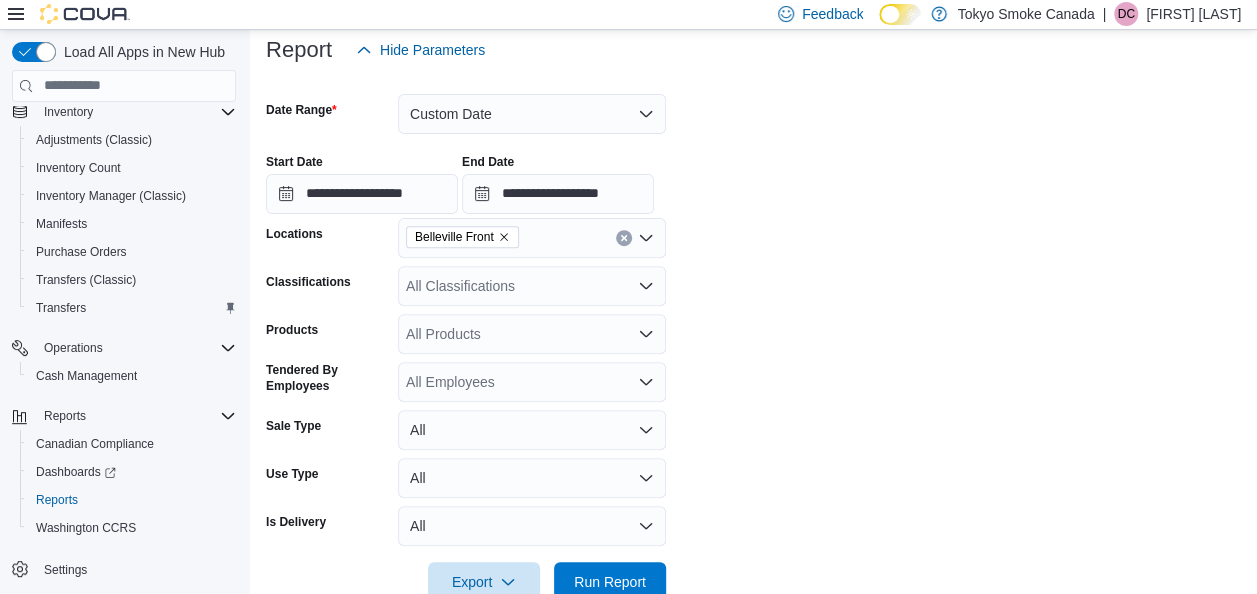 scroll, scrollTop: 230, scrollLeft: 0, axis: vertical 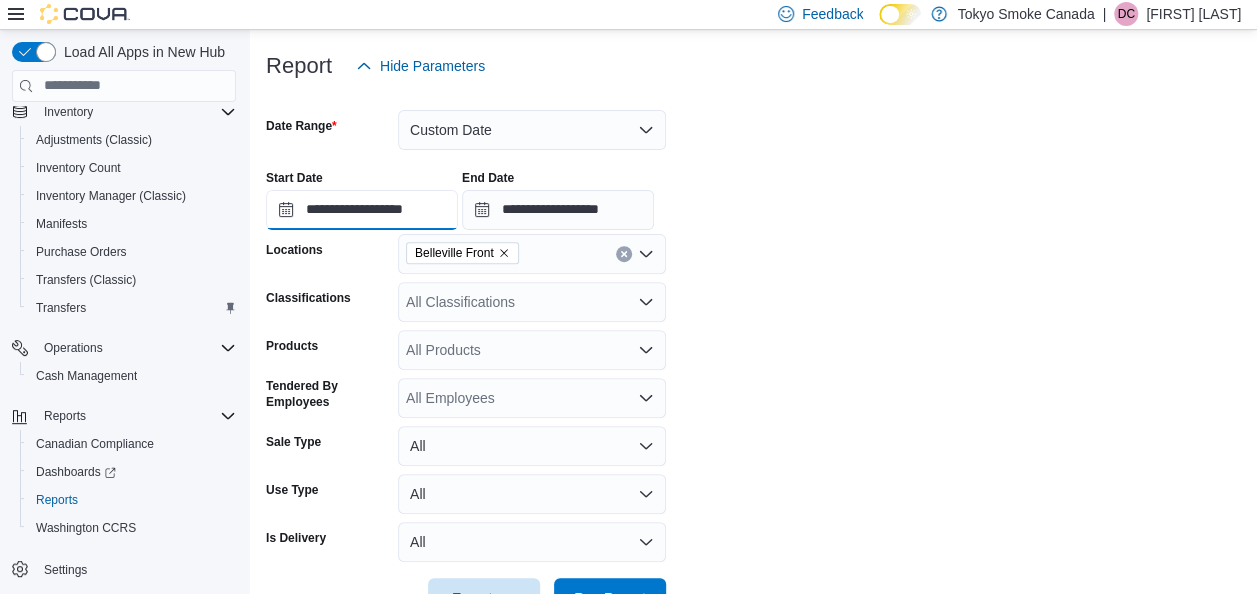 click on "**********" at bounding box center [362, 210] 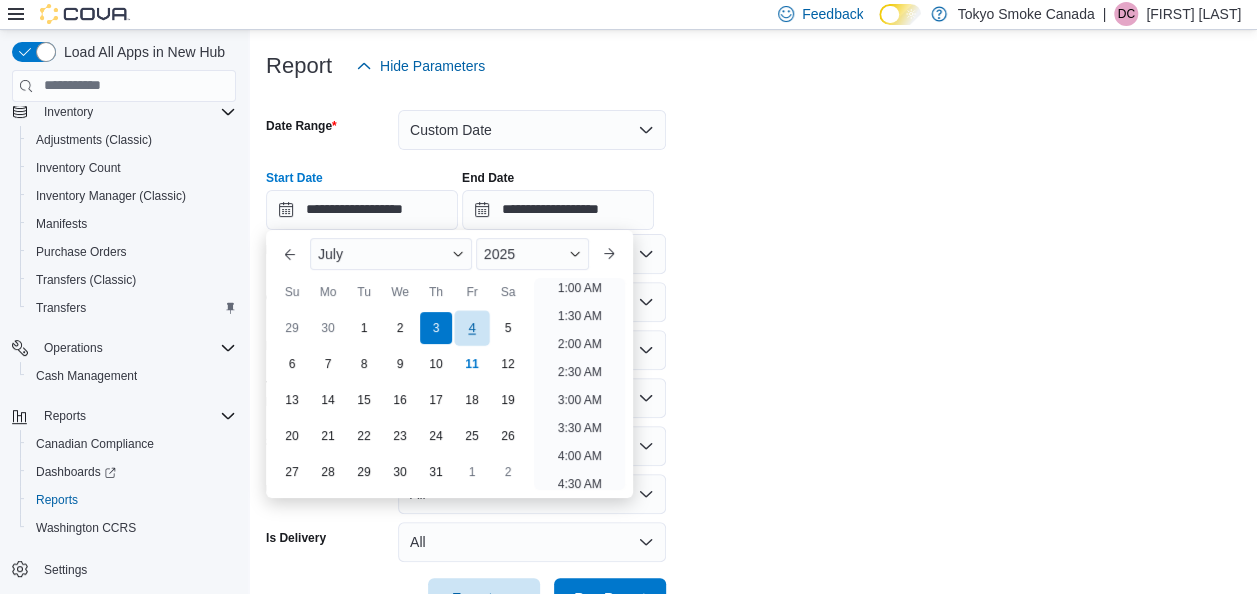 click on "4" at bounding box center (471, 327) 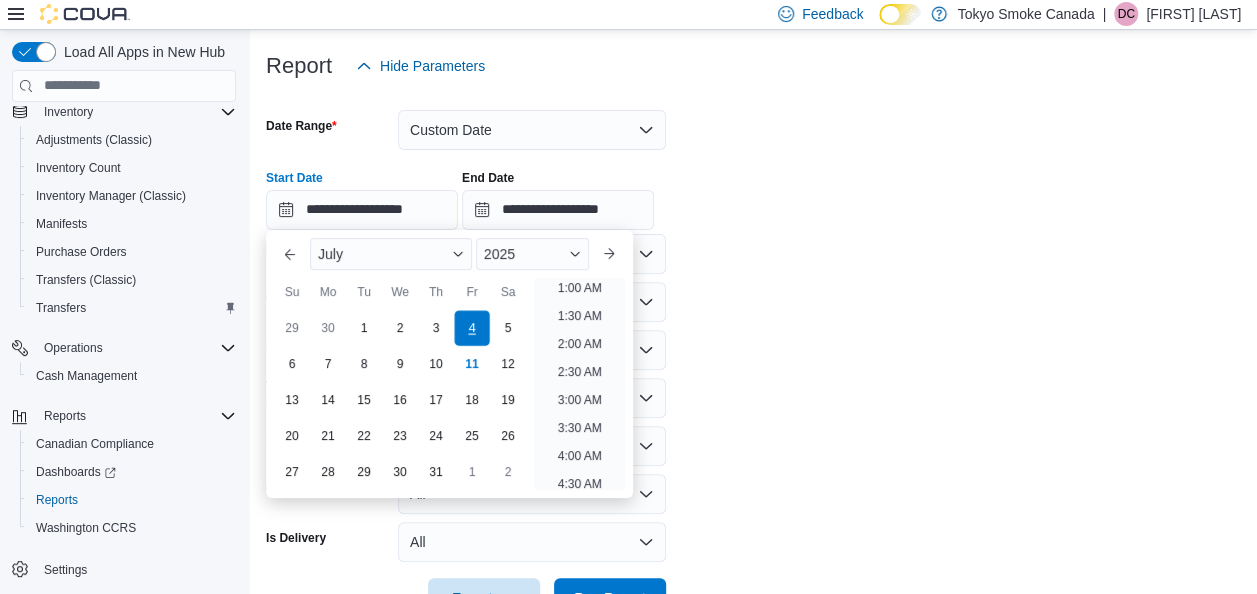 scroll, scrollTop: 4, scrollLeft: 0, axis: vertical 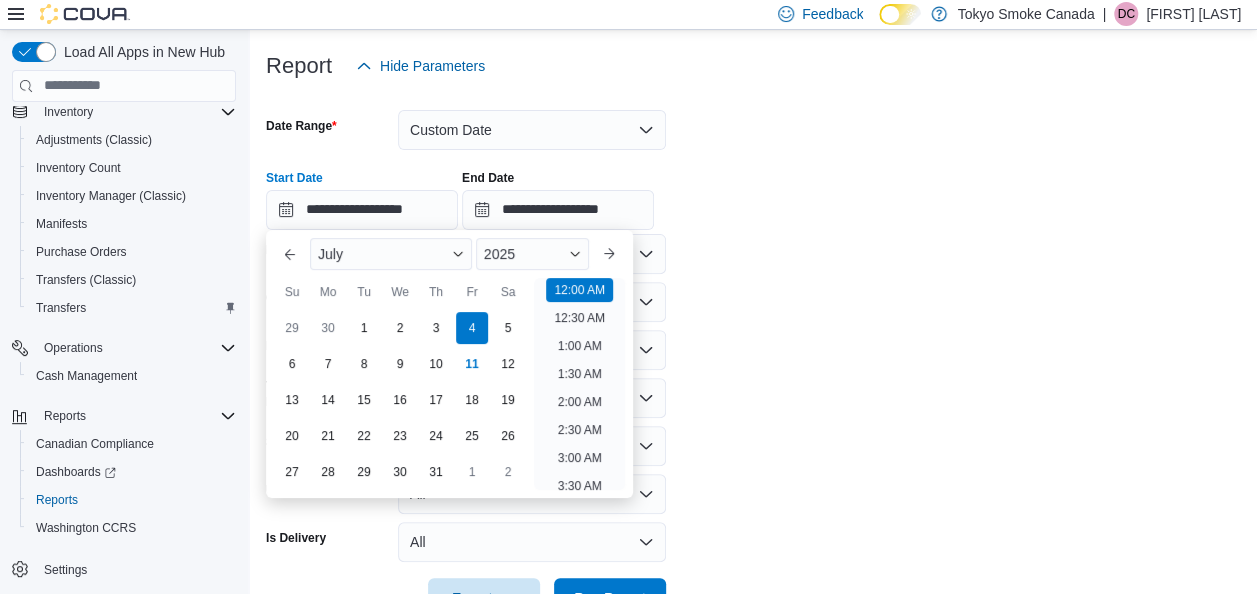 click on "**********" at bounding box center (756, 352) 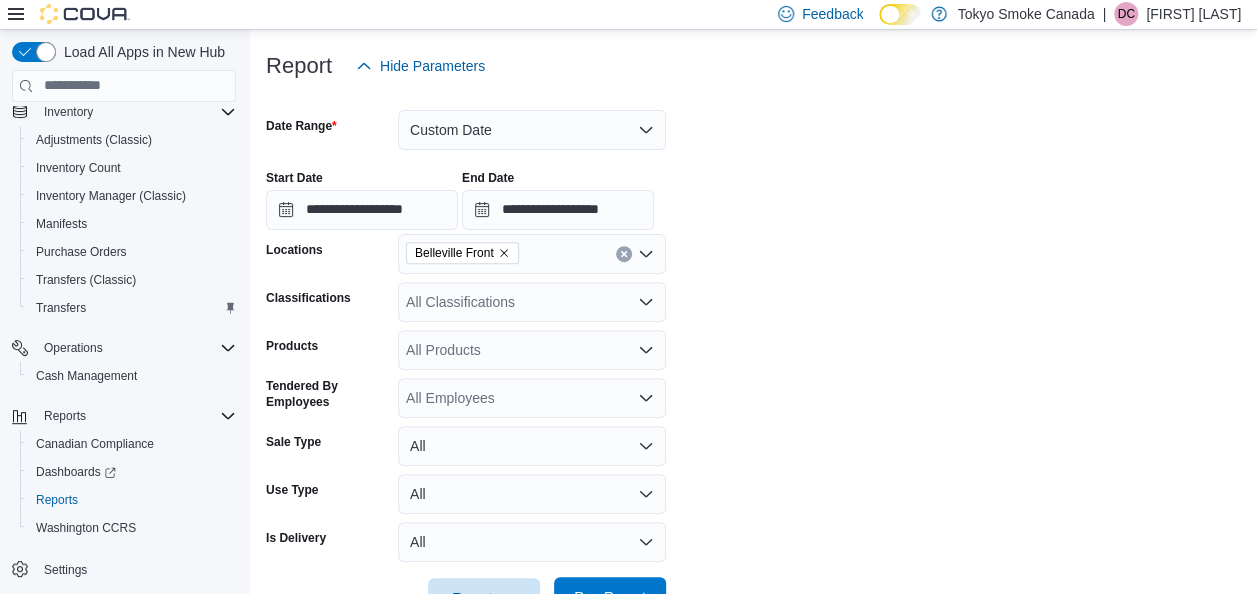 click on "Run Report" at bounding box center [610, 597] 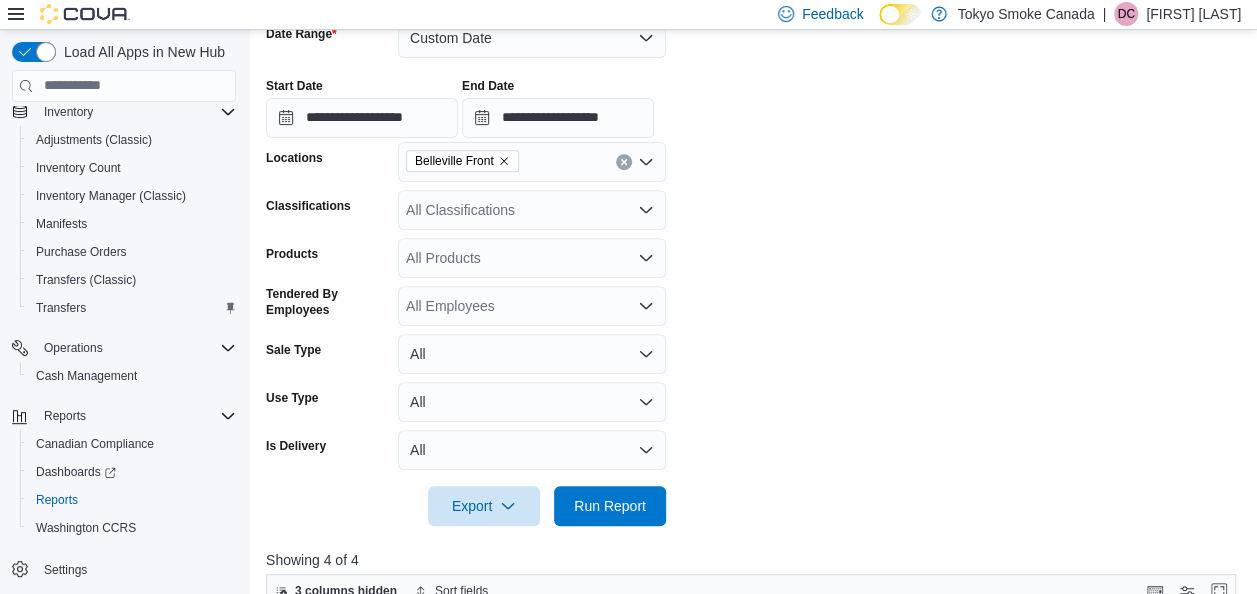 scroll, scrollTop: 304, scrollLeft: 0, axis: vertical 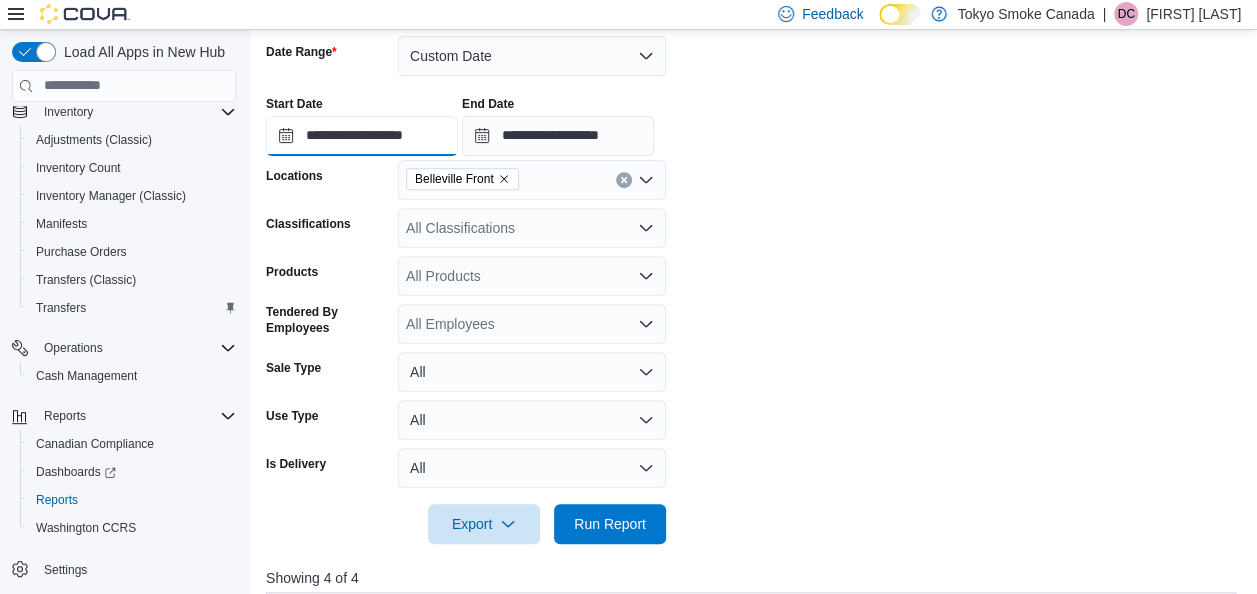 click on "**********" at bounding box center [362, 136] 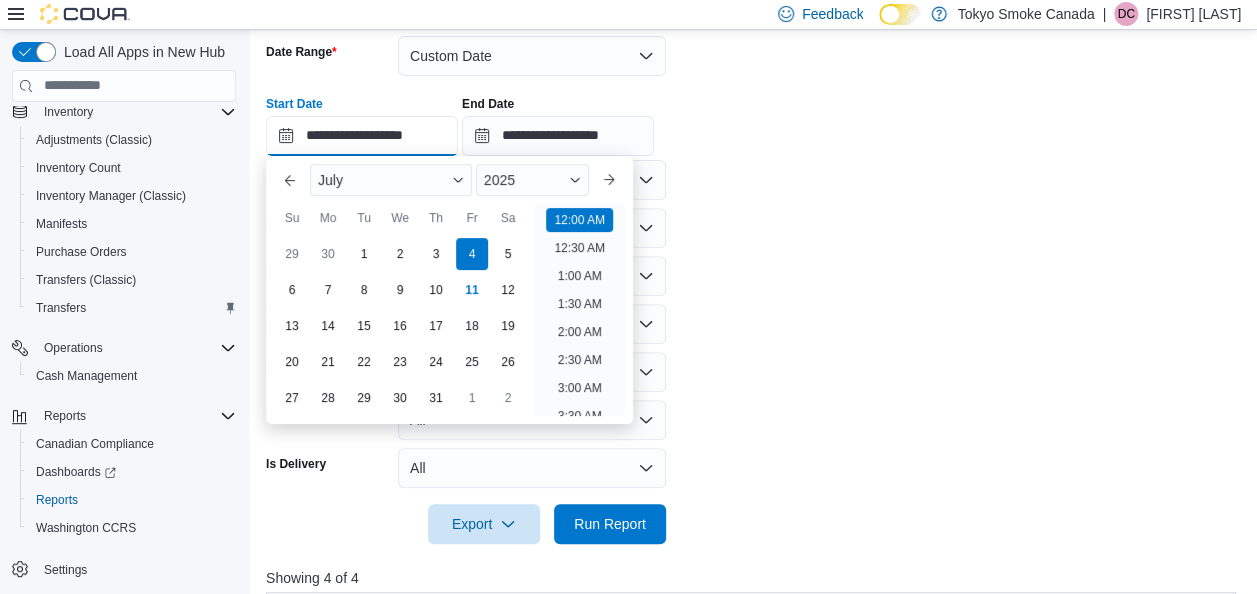 scroll, scrollTop: 62, scrollLeft: 0, axis: vertical 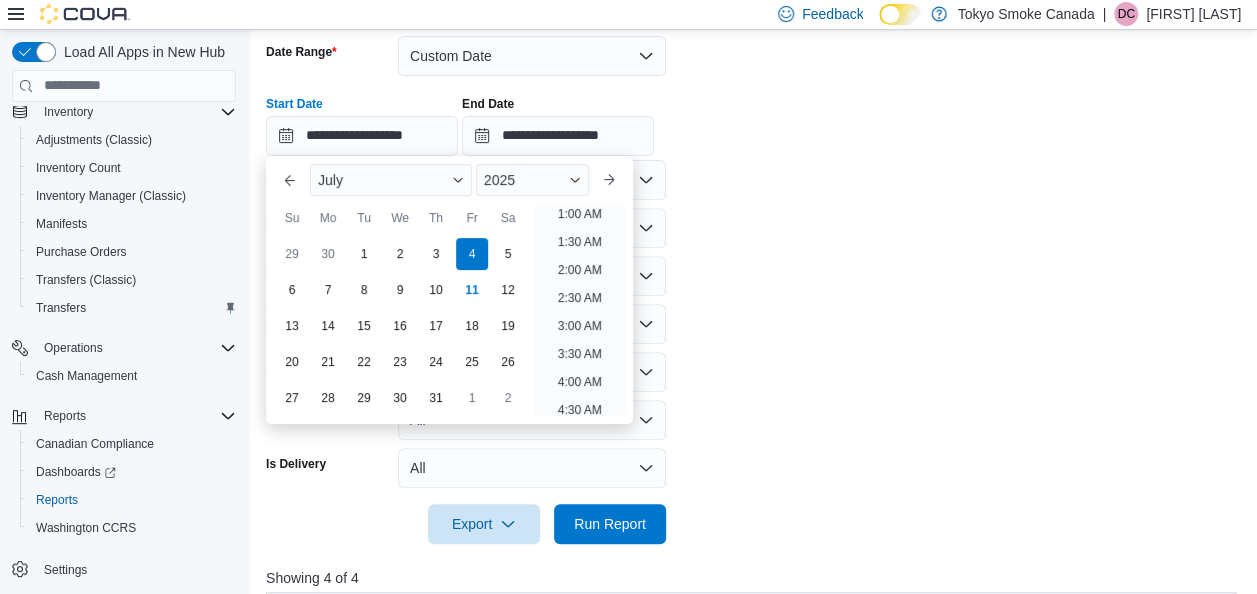click on "**********" at bounding box center [756, 278] 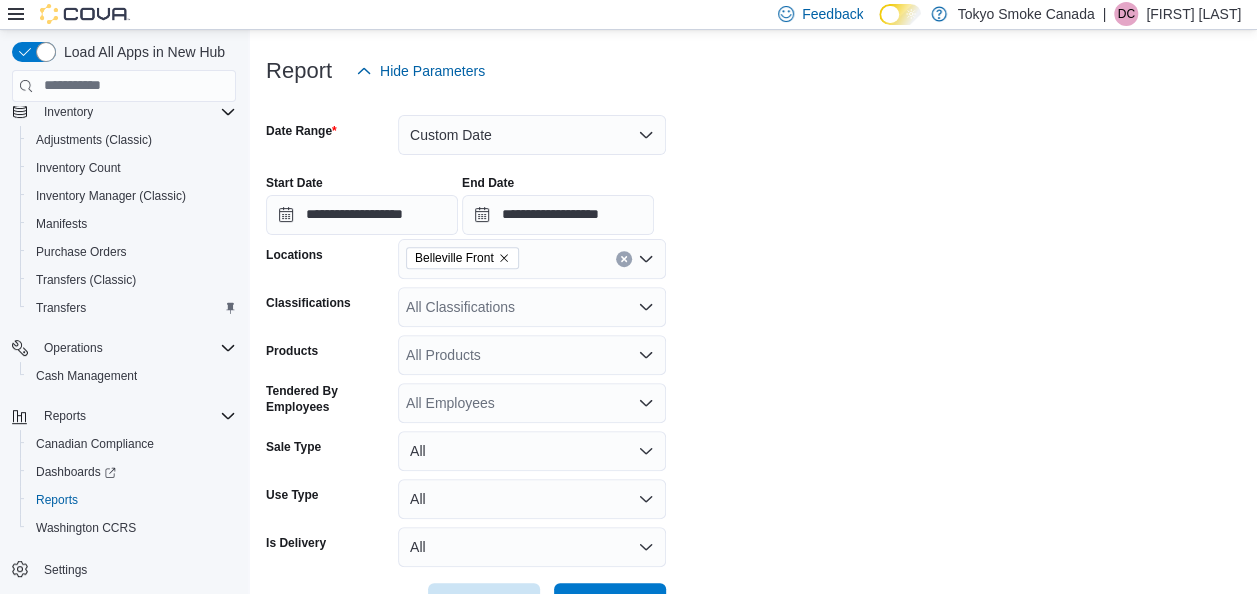 scroll, scrollTop: 222, scrollLeft: 0, axis: vertical 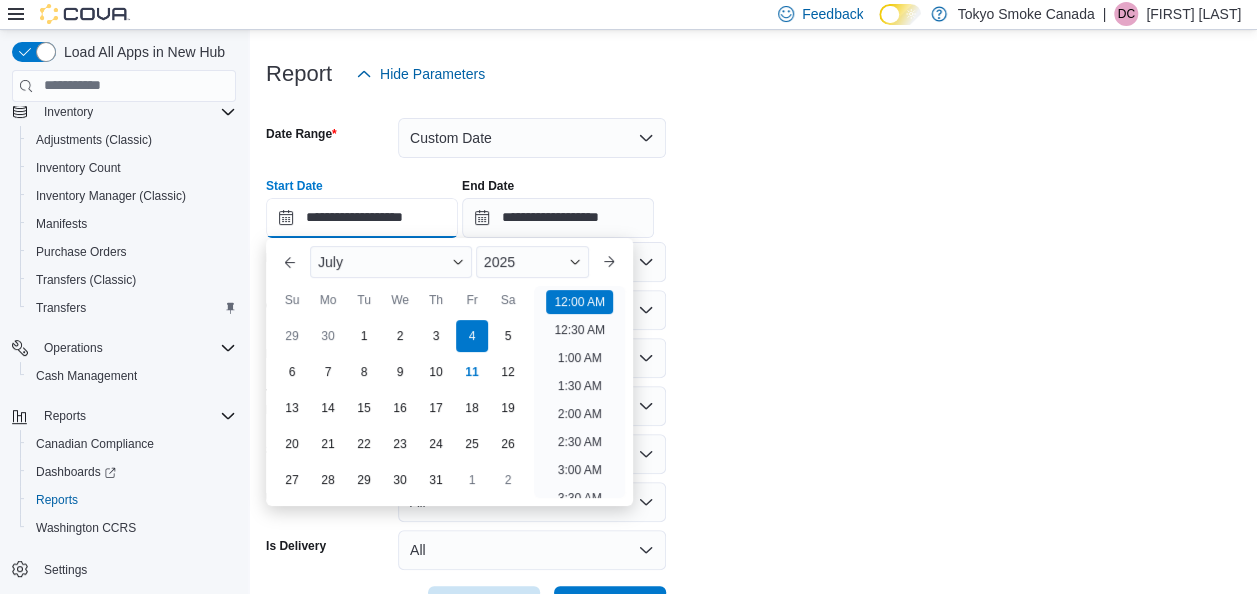 click on "**********" at bounding box center (362, 218) 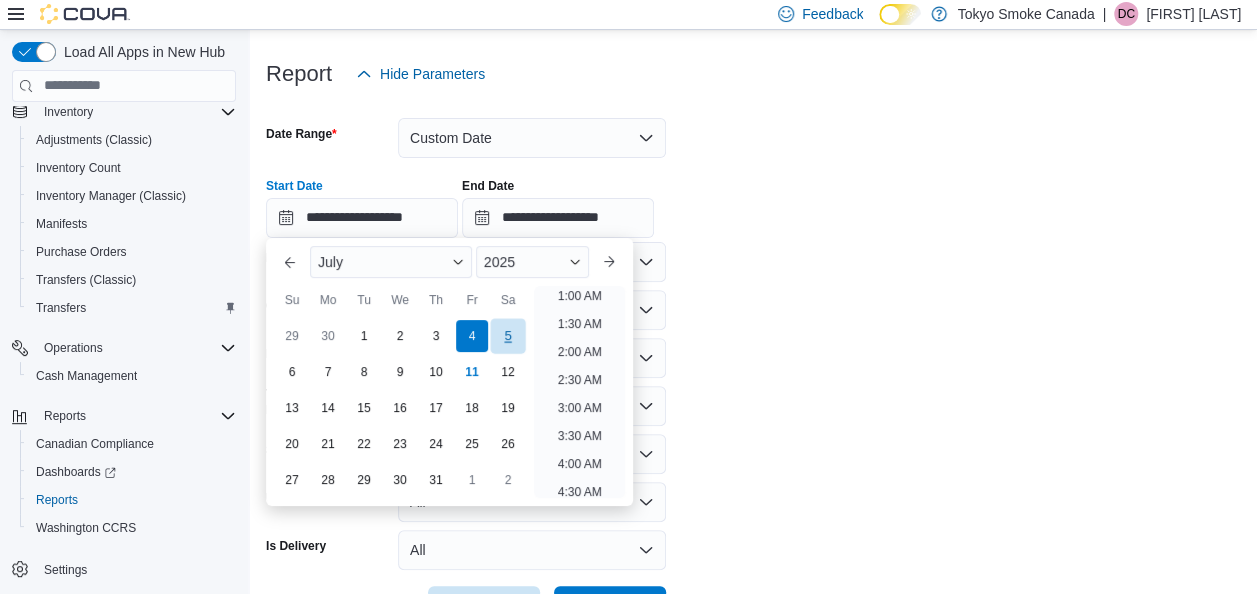 click on "5" at bounding box center (507, 335) 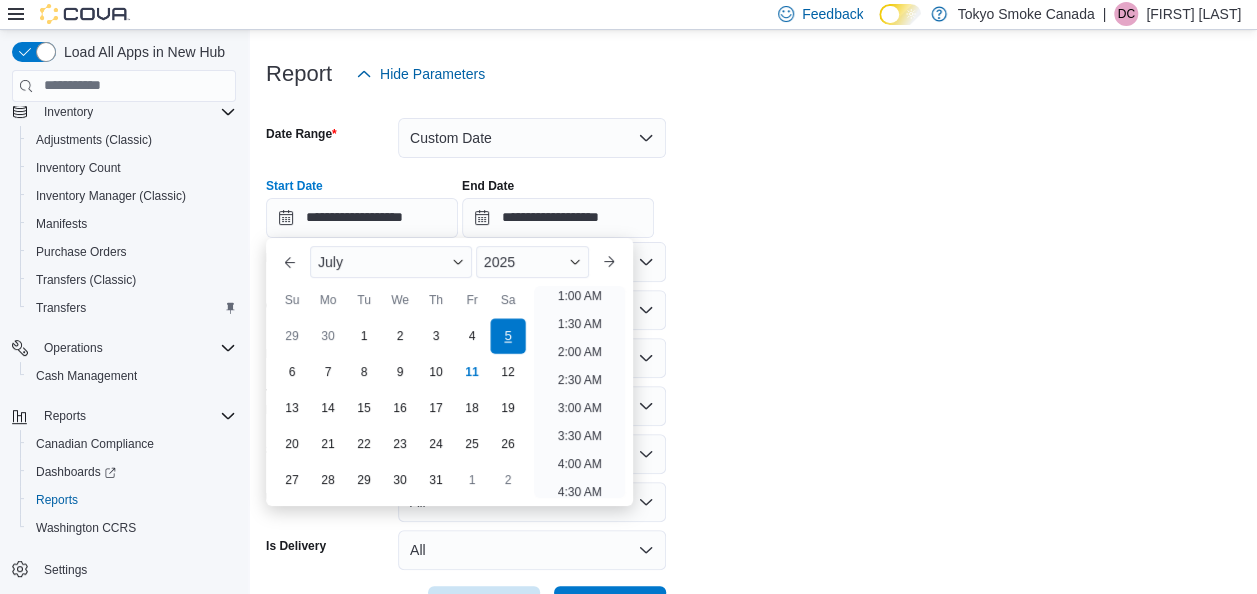 scroll, scrollTop: 4, scrollLeft: 0, axis: vertical 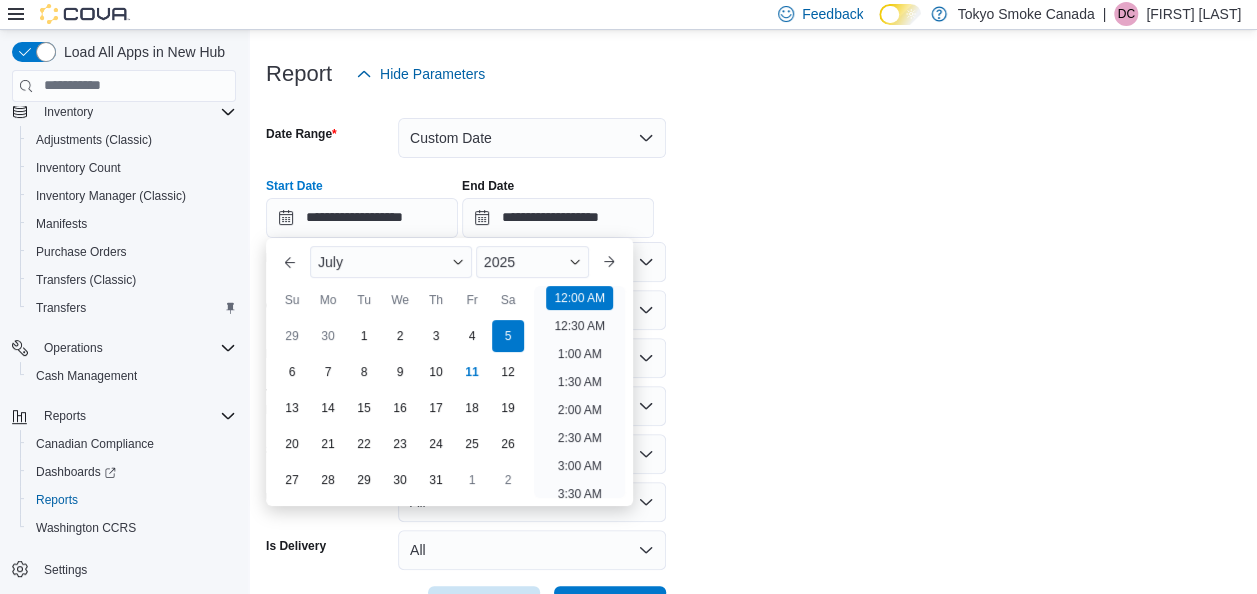 click on "**********" at bounding box center [756, 360] 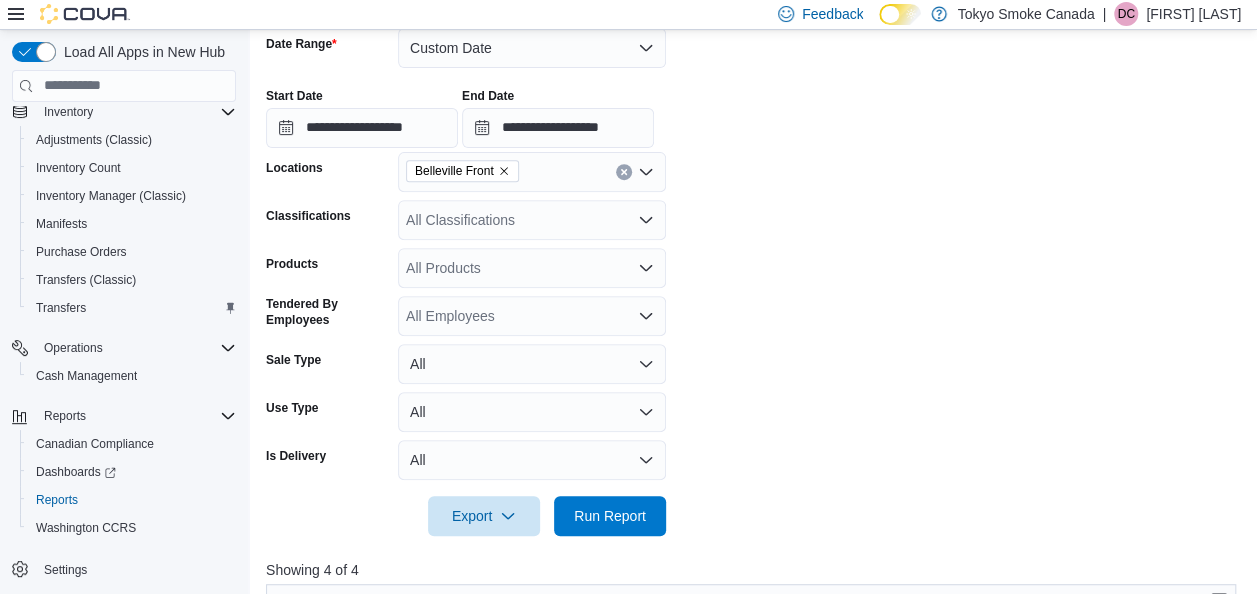 scroll, scrollTop: 307, scrollLeft: 0, axis: vertical 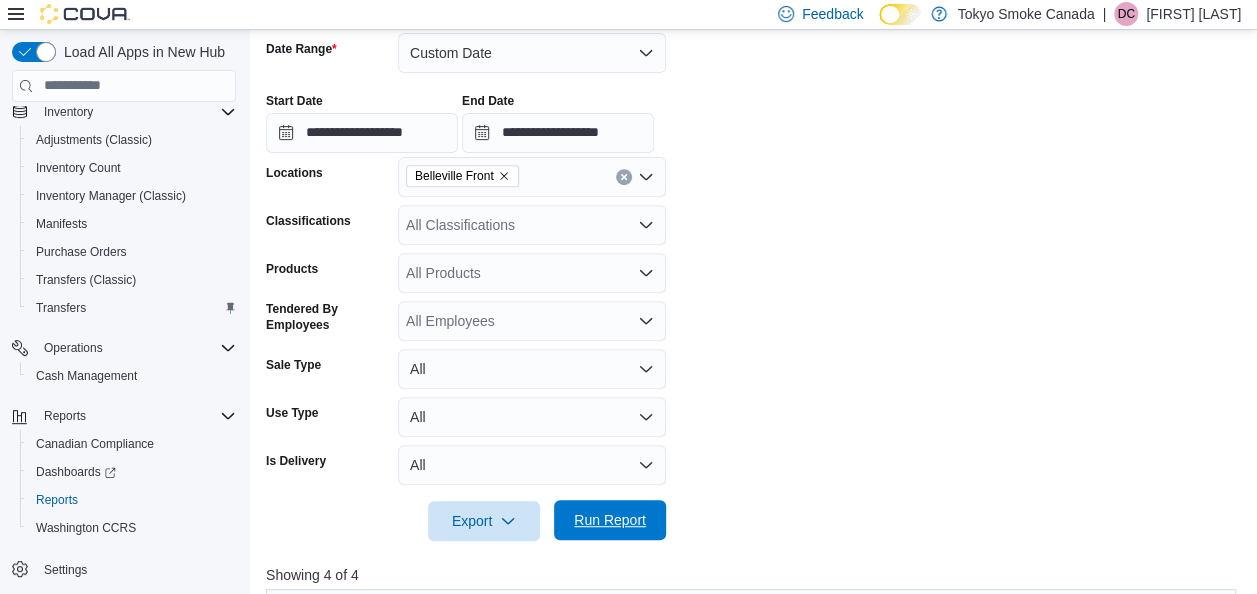 click on "Run Report" at bounding box center (610, 520) 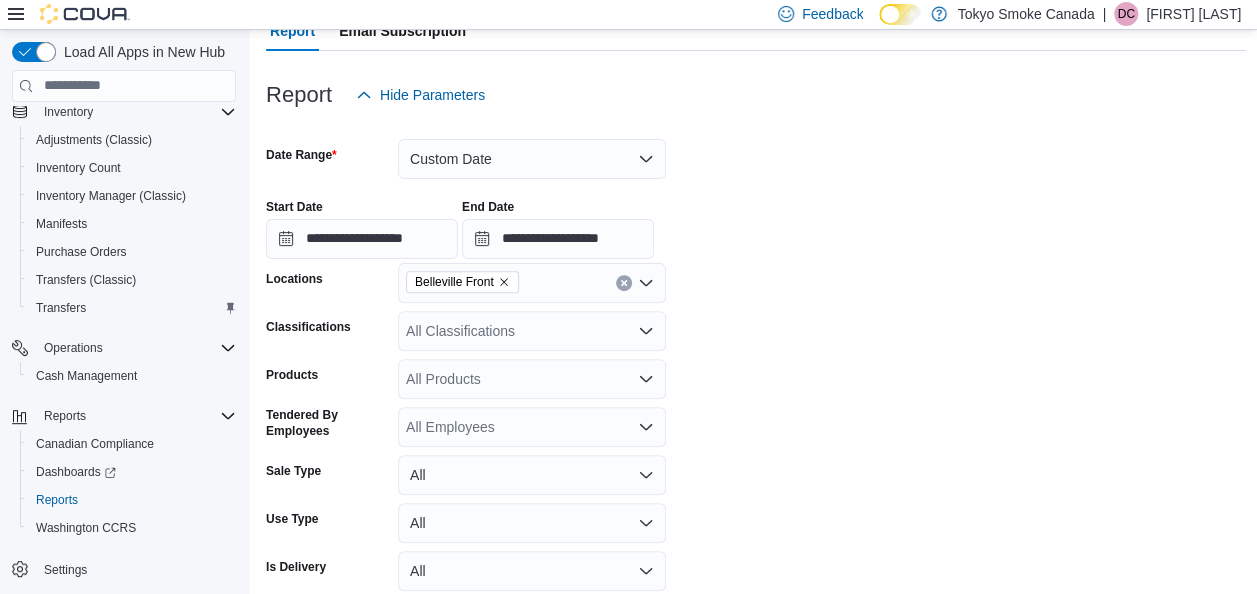 scroll, scrollTop: 142, scrollLeft: 0, axis: vertical 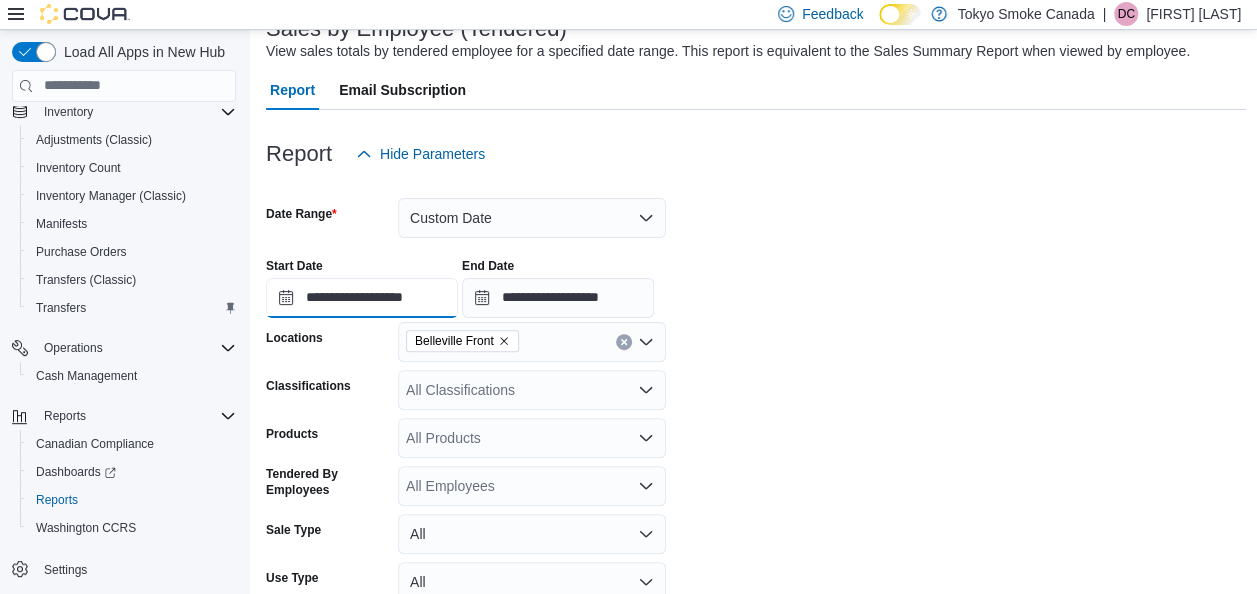 click on "**********" at bounding box center (362, 298) 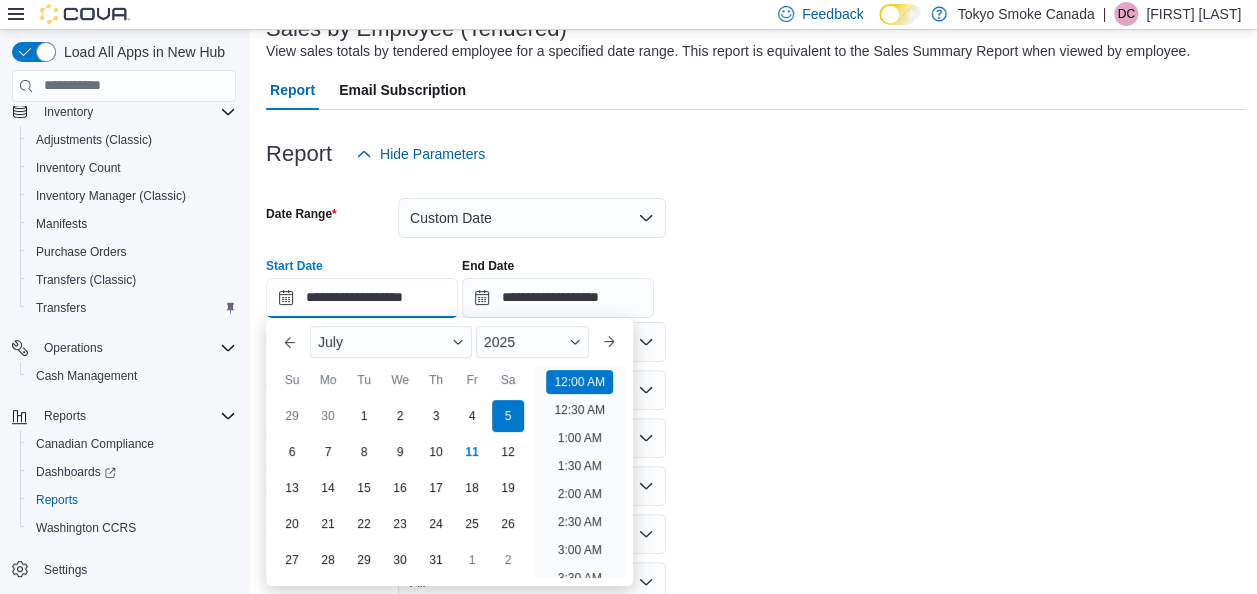 scroll, scrollTop: 62, scrollLeft: 0, axis: vertical 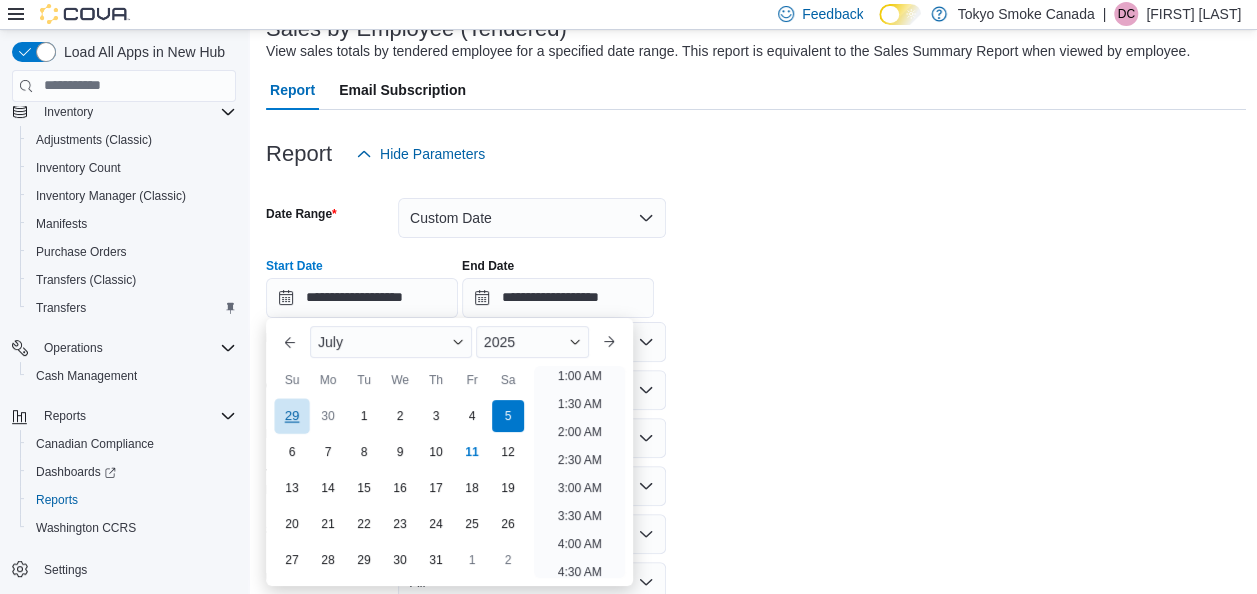 click on "29" at bounding box center [291, 415] 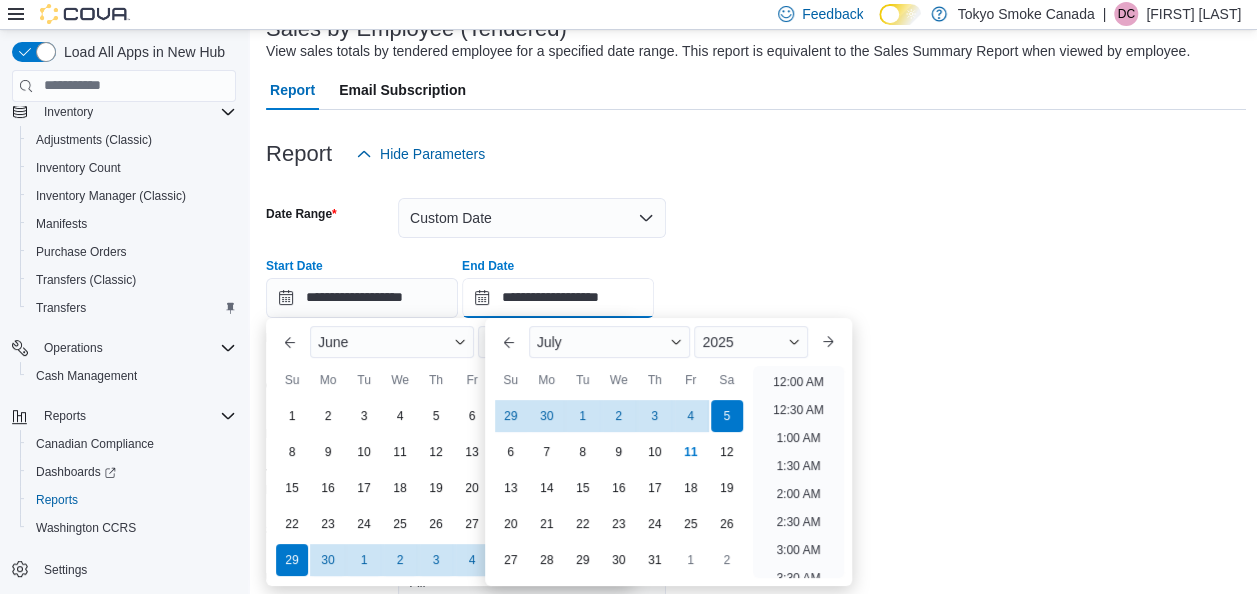 click on "**********" at bounding box center (558, 298) 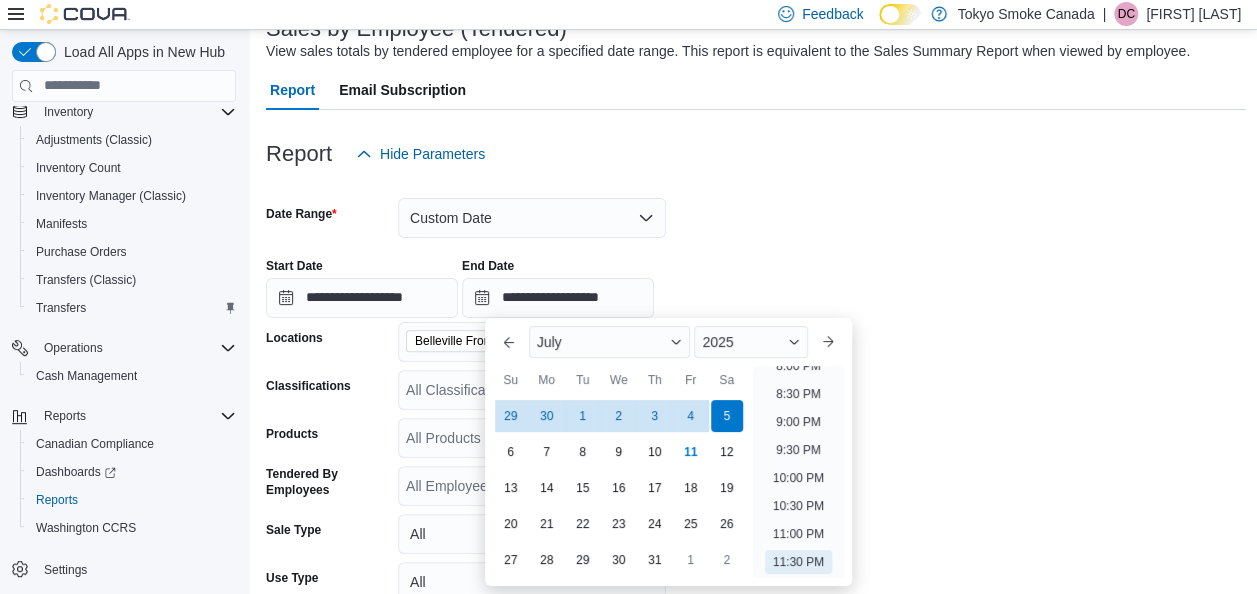 click on "**********" at bounding box center [756, 280] 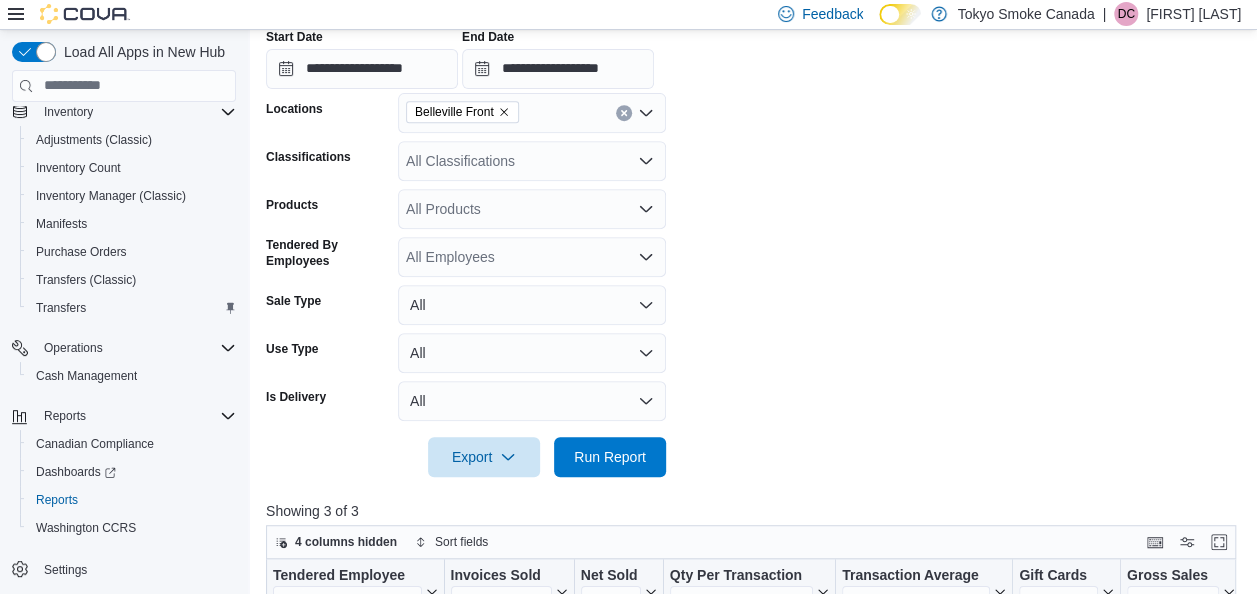 scroll, scrollTop: 384, scrollLeft: 0, axis: vertical 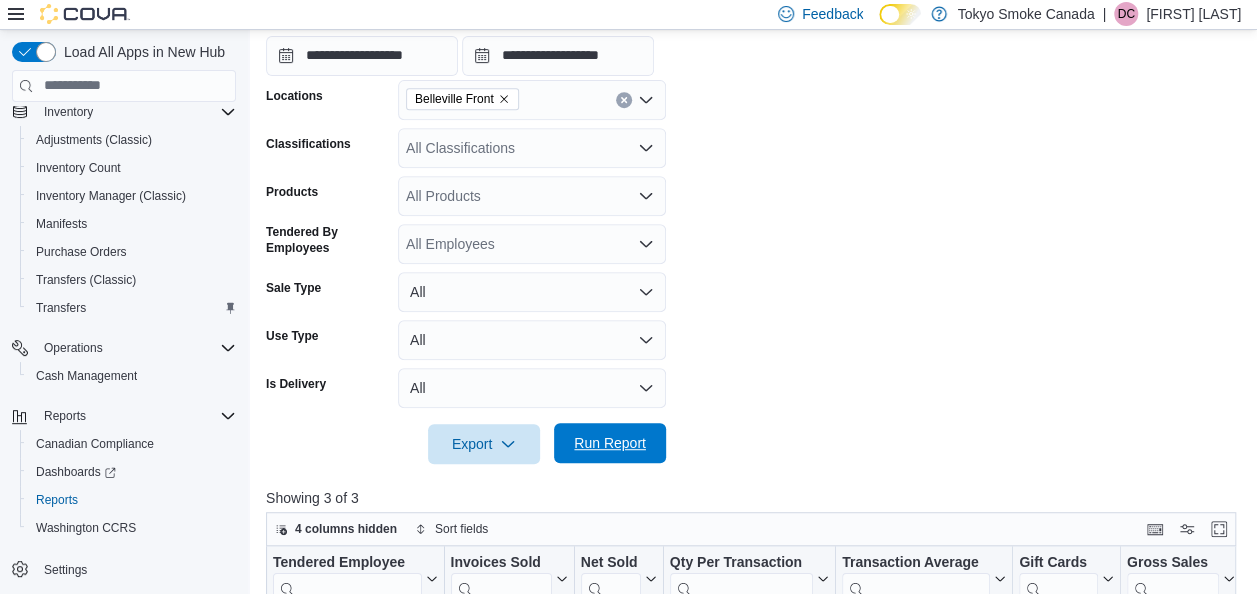 click on "Run Report" at bounding box center [610, 443] 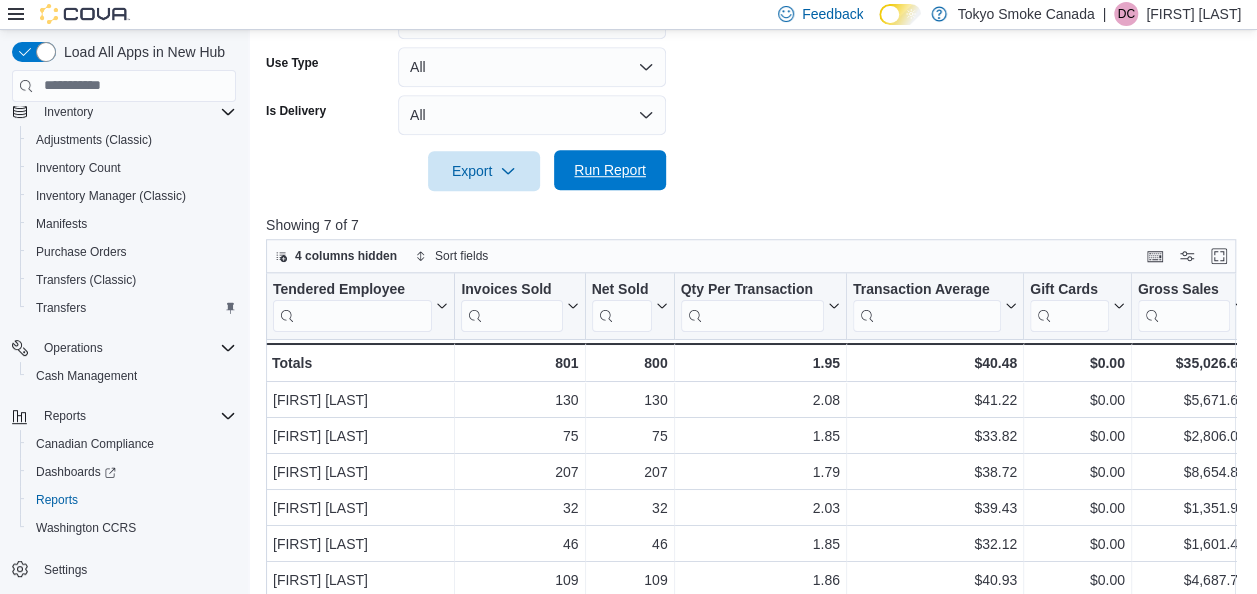 scroll, scrollTop: 658, scrollLeft: 0, axis: vertical 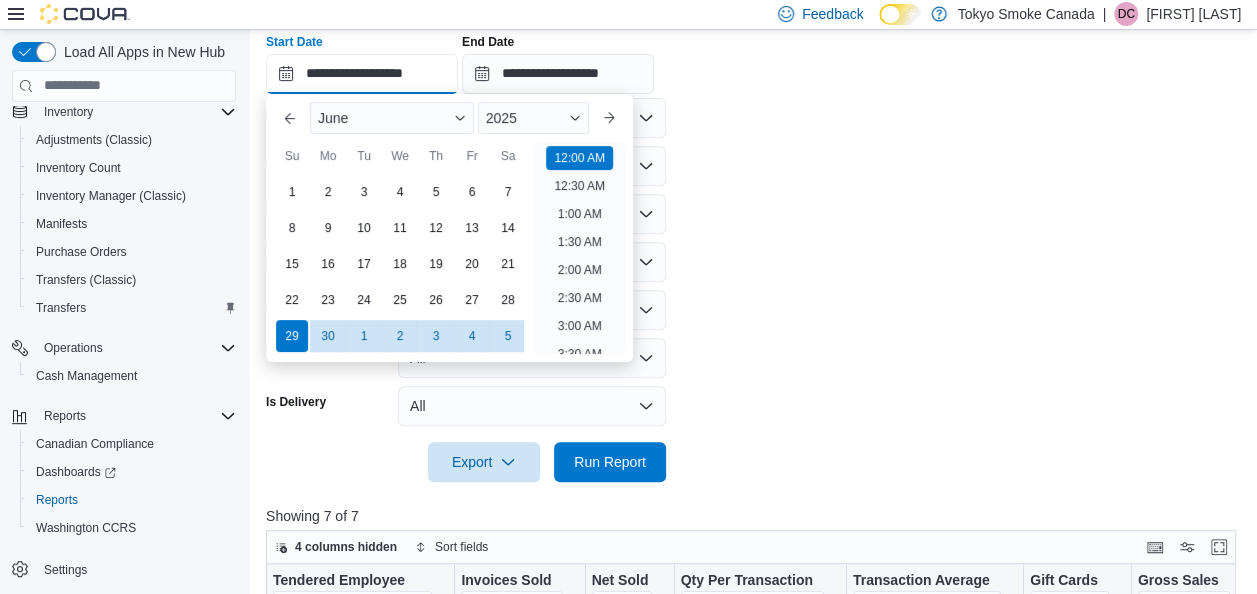 click on "**********" at bounding box center (362, 74) 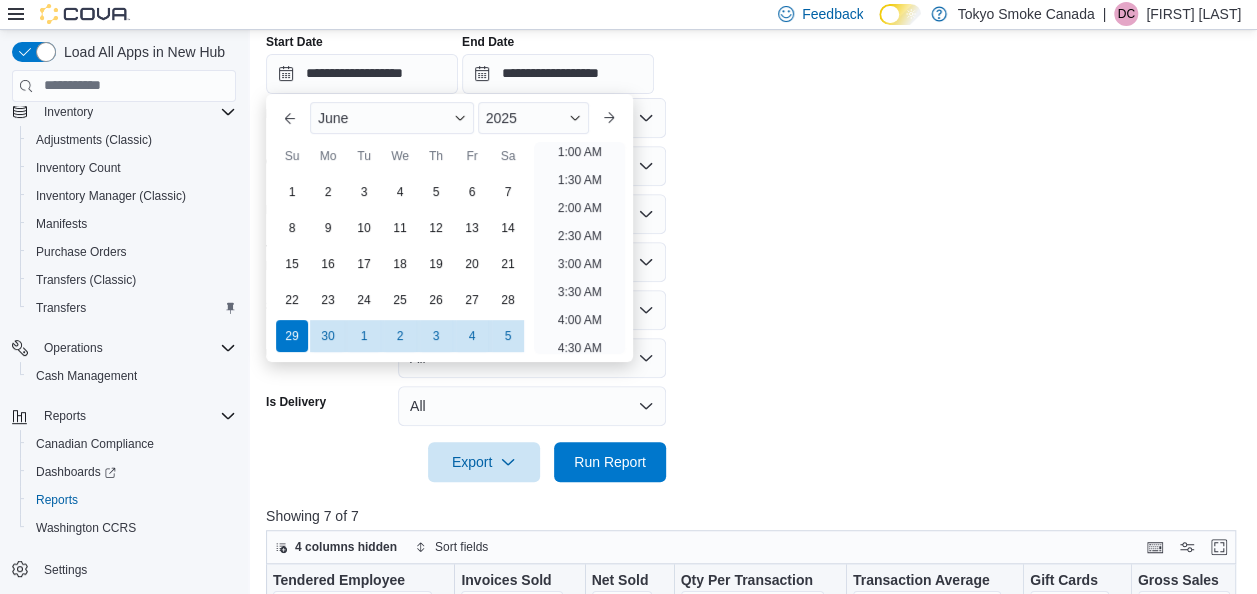 click on "**********" at bounding box center [756, 216] 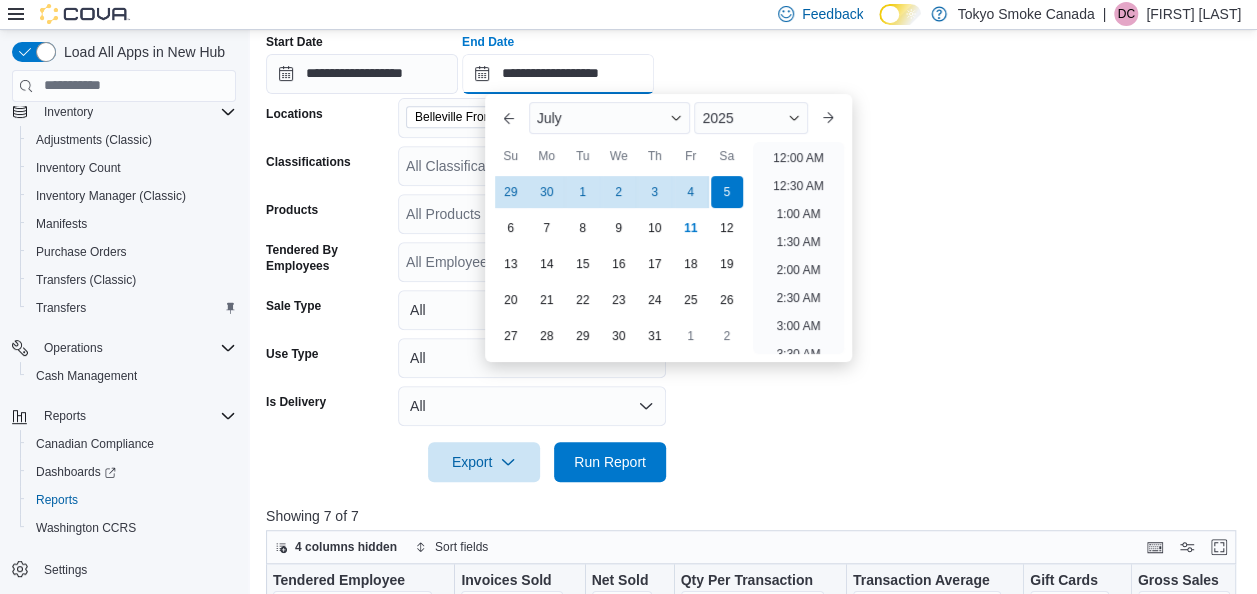 click on "**********" at bounding box center (558, 74) 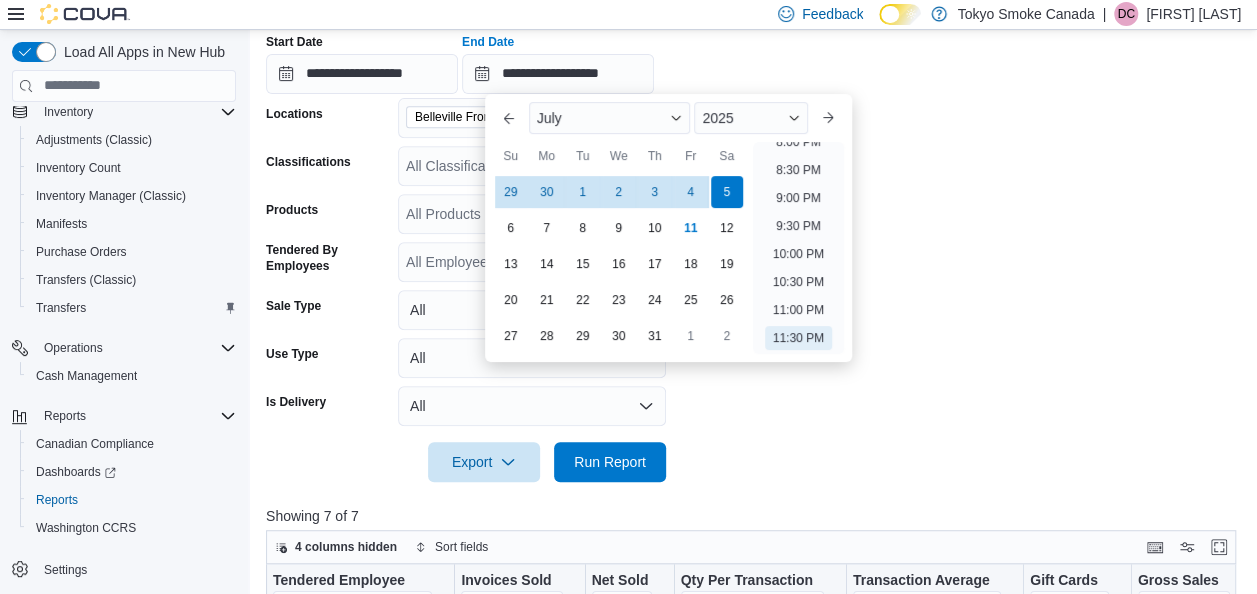 click on "**********" at bounding box center [756, 216] 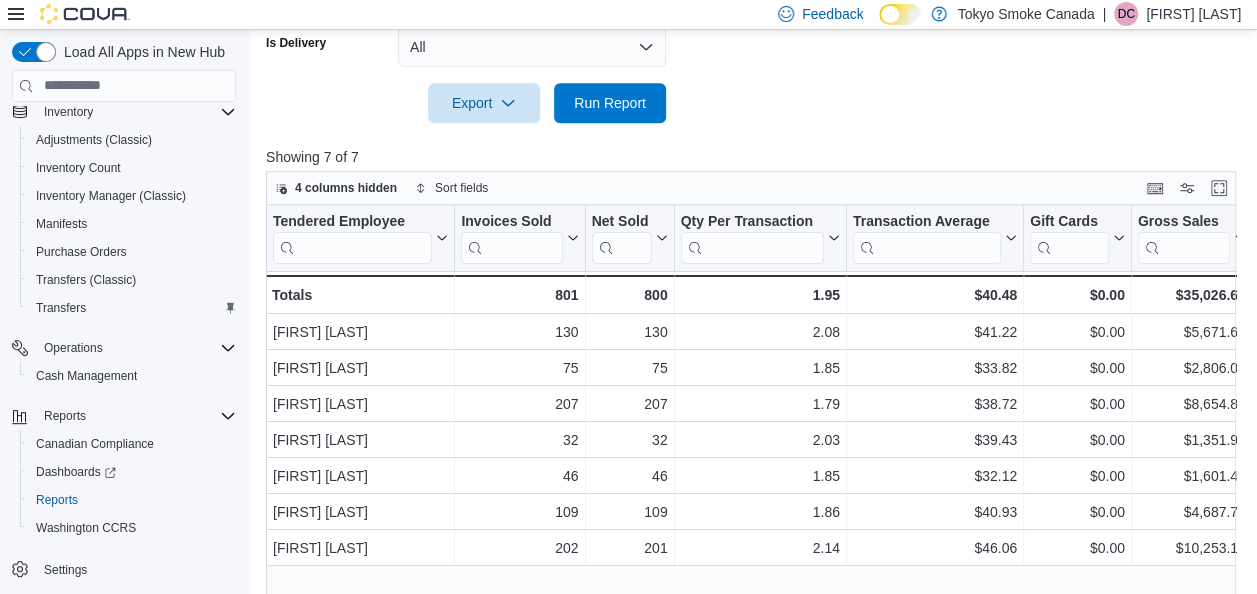 scroll, scrollTop: 734, scrollLeft: 0, axis: vertical 